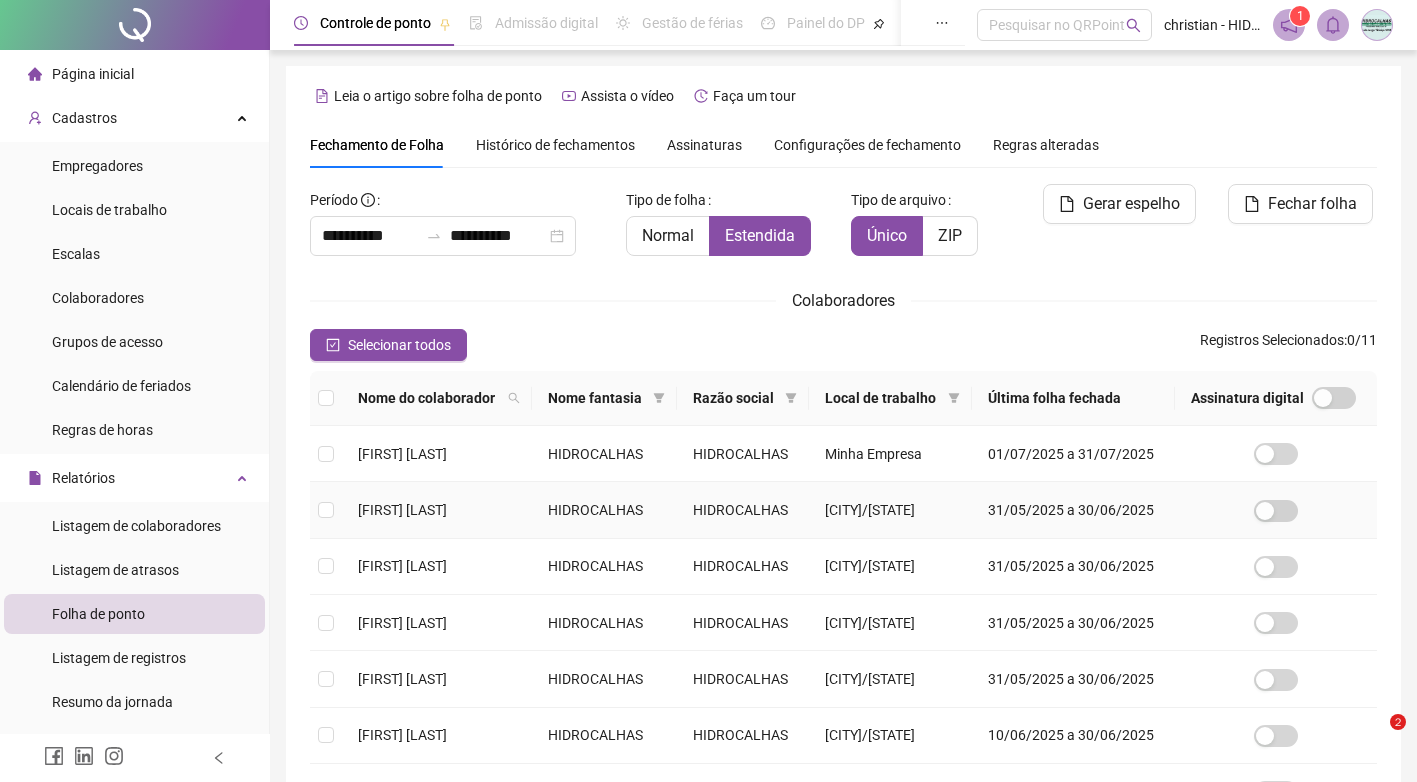 scroll, scrollTop: 19, scrollLeft: 0, axis: vertical 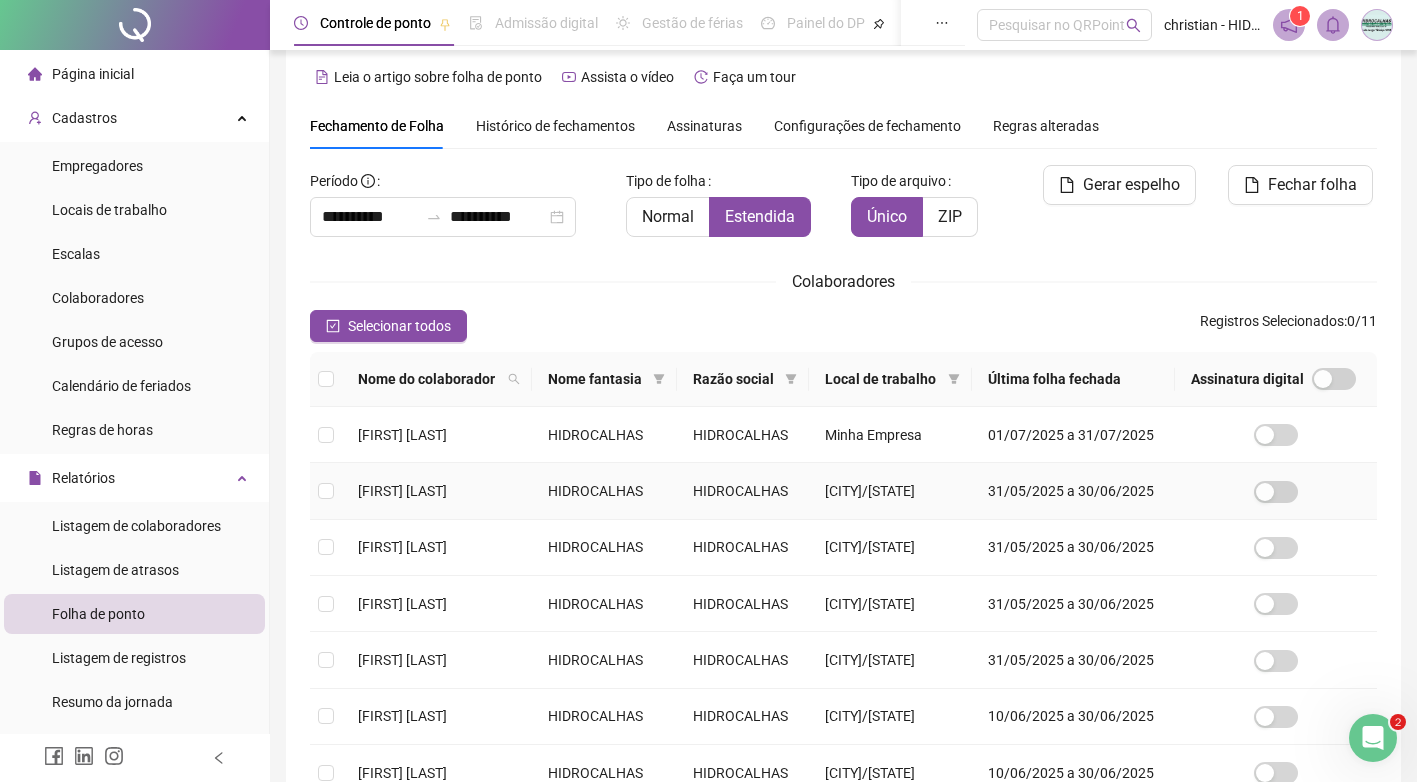 click at bounding box center [326, 491] 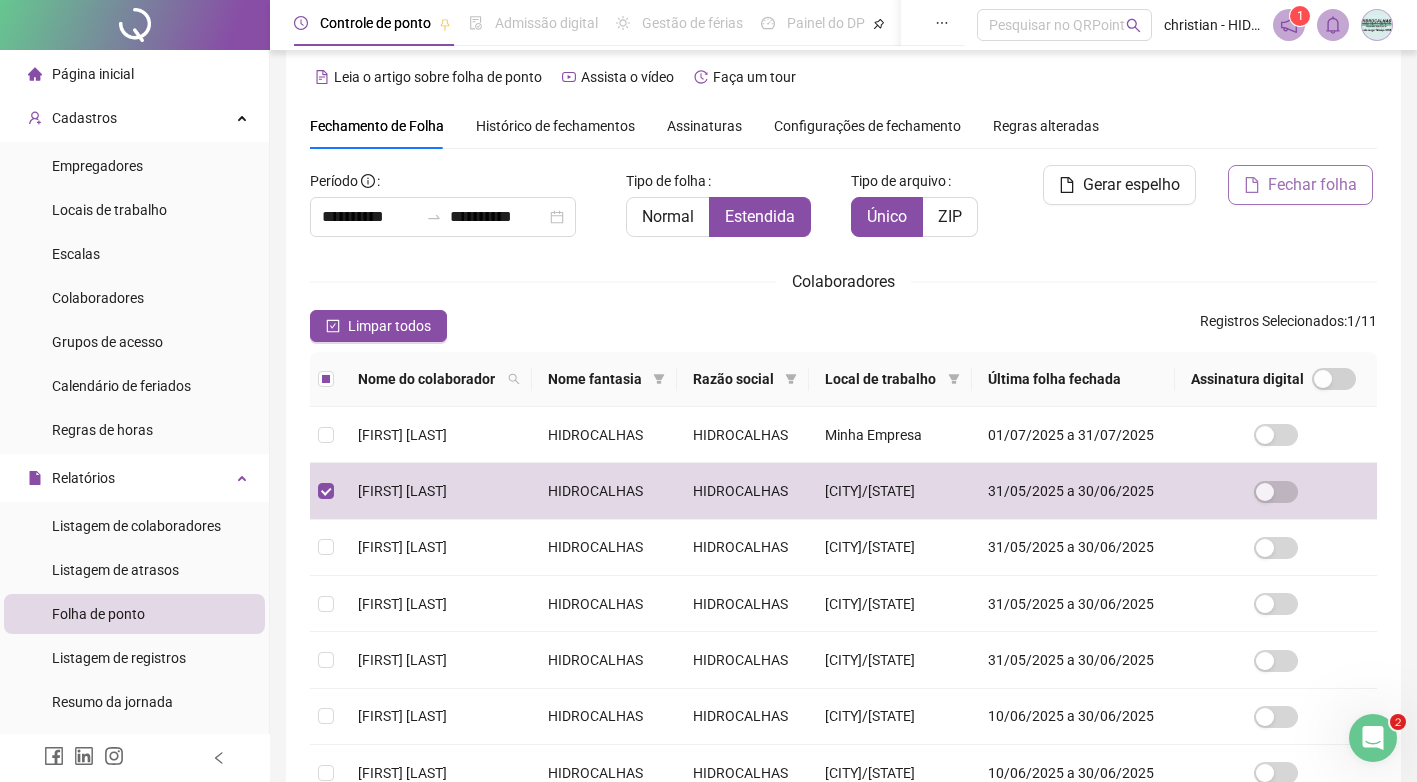 click on "Fechar folha" at bounding box center (1312, 185) 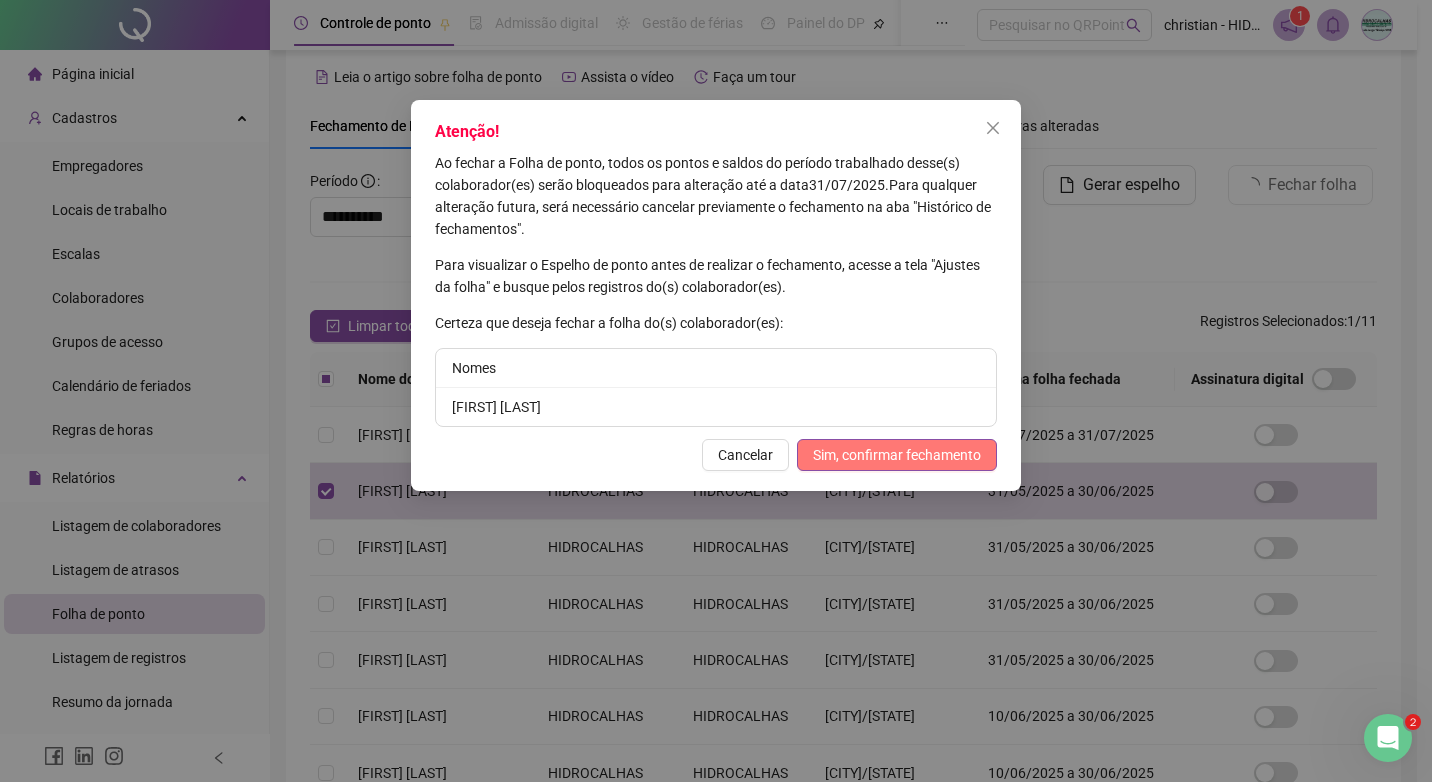 click on "Sim, confirmar fechamento" at bounding box center (897, 455) 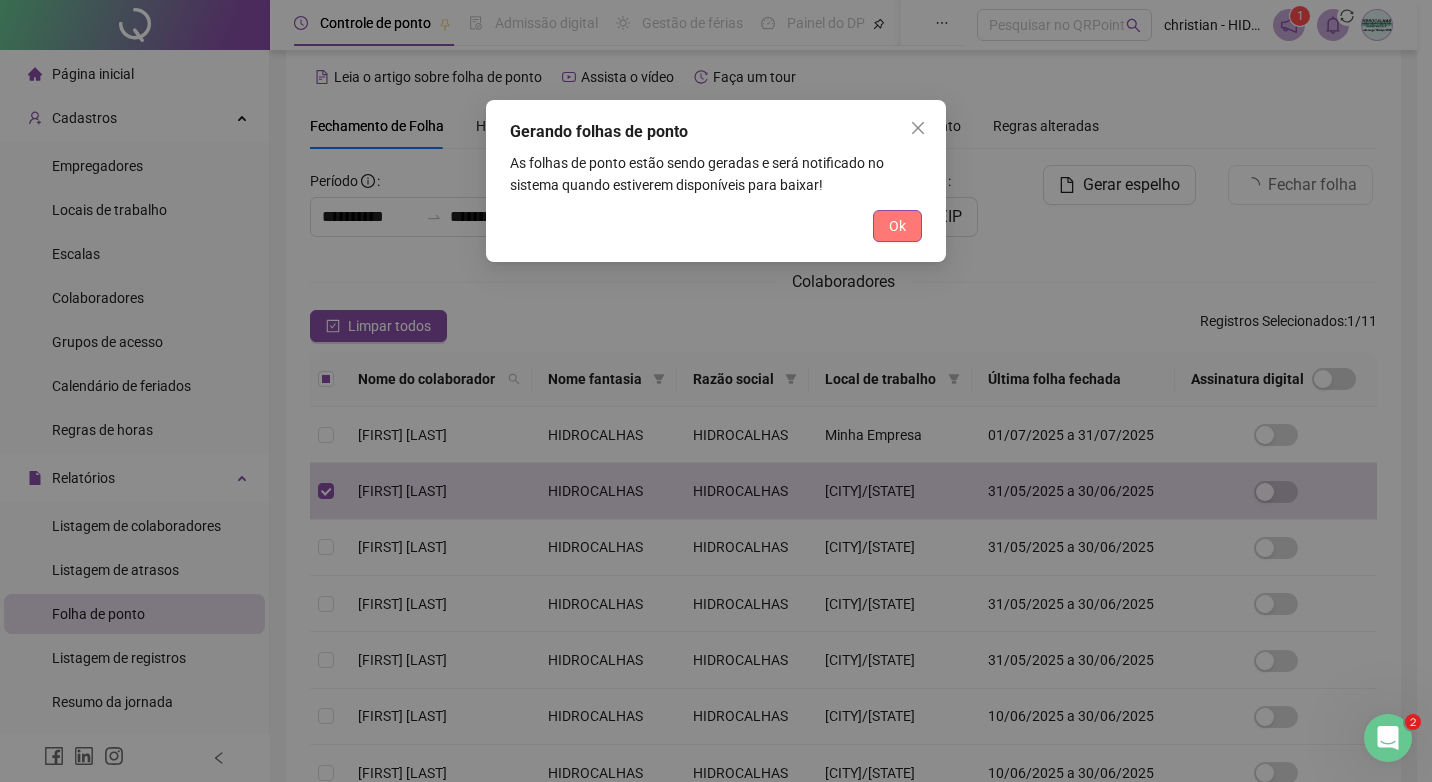 click on "Ok" at bounding box center (897, 226) 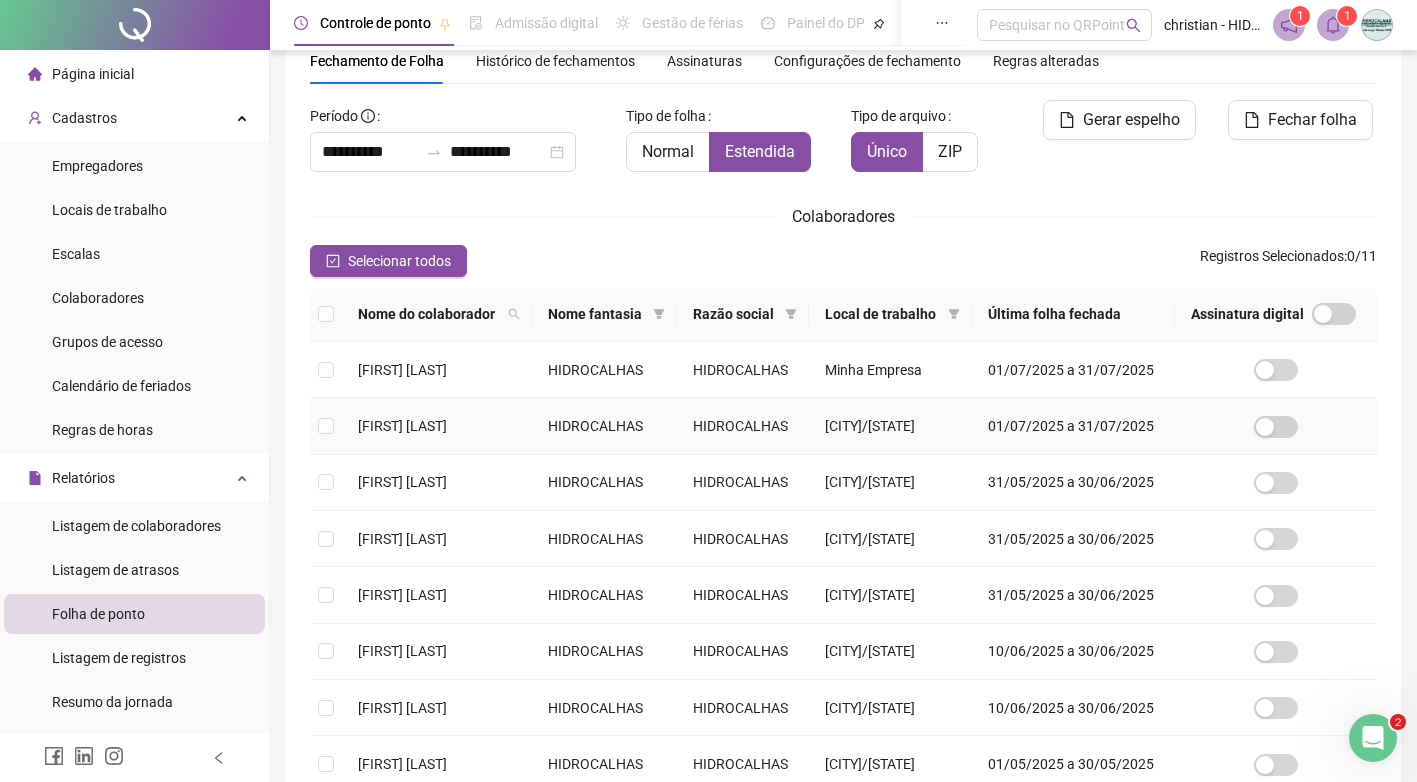 scroll, scrollTop: 119, scrollLeft: 0, axis: vertical 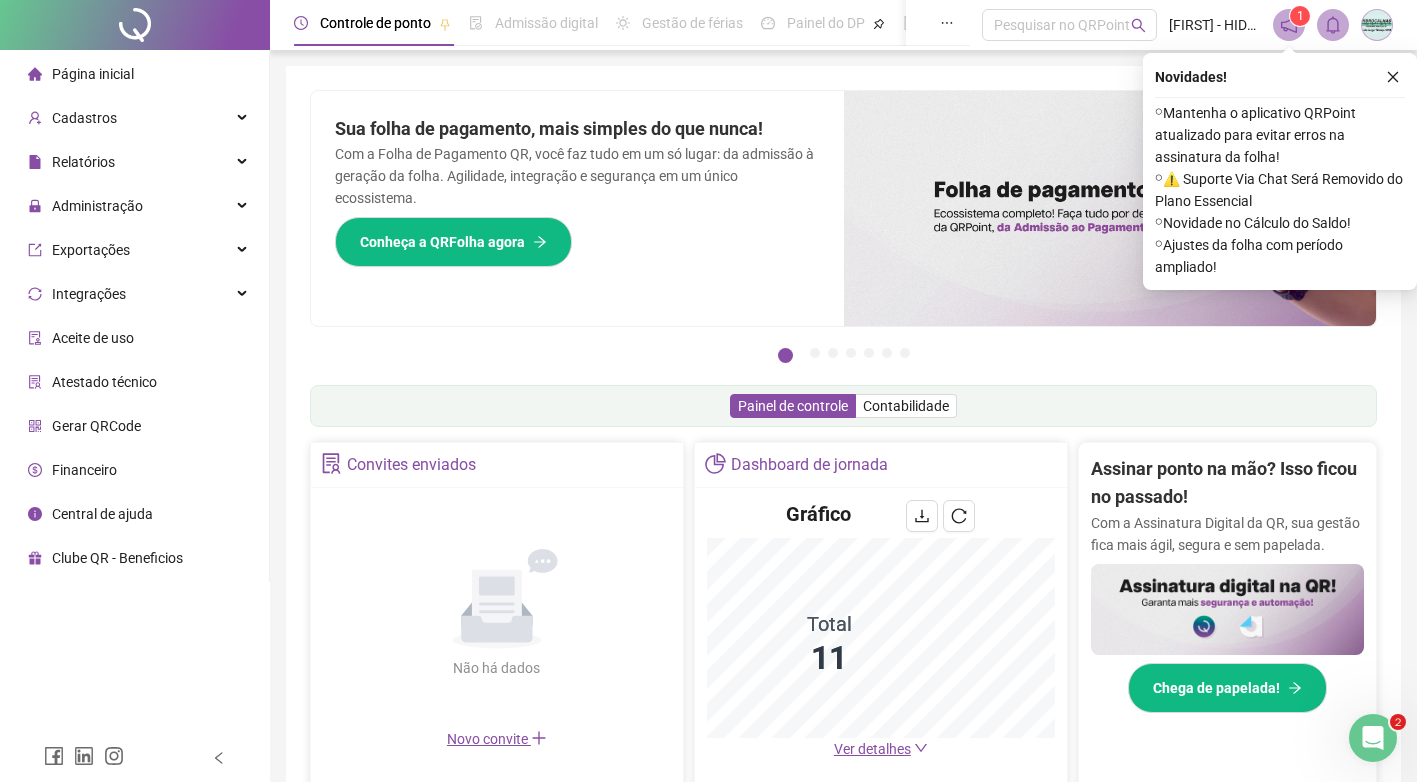 click on "Página inicial" at bounding box center (81, 74) 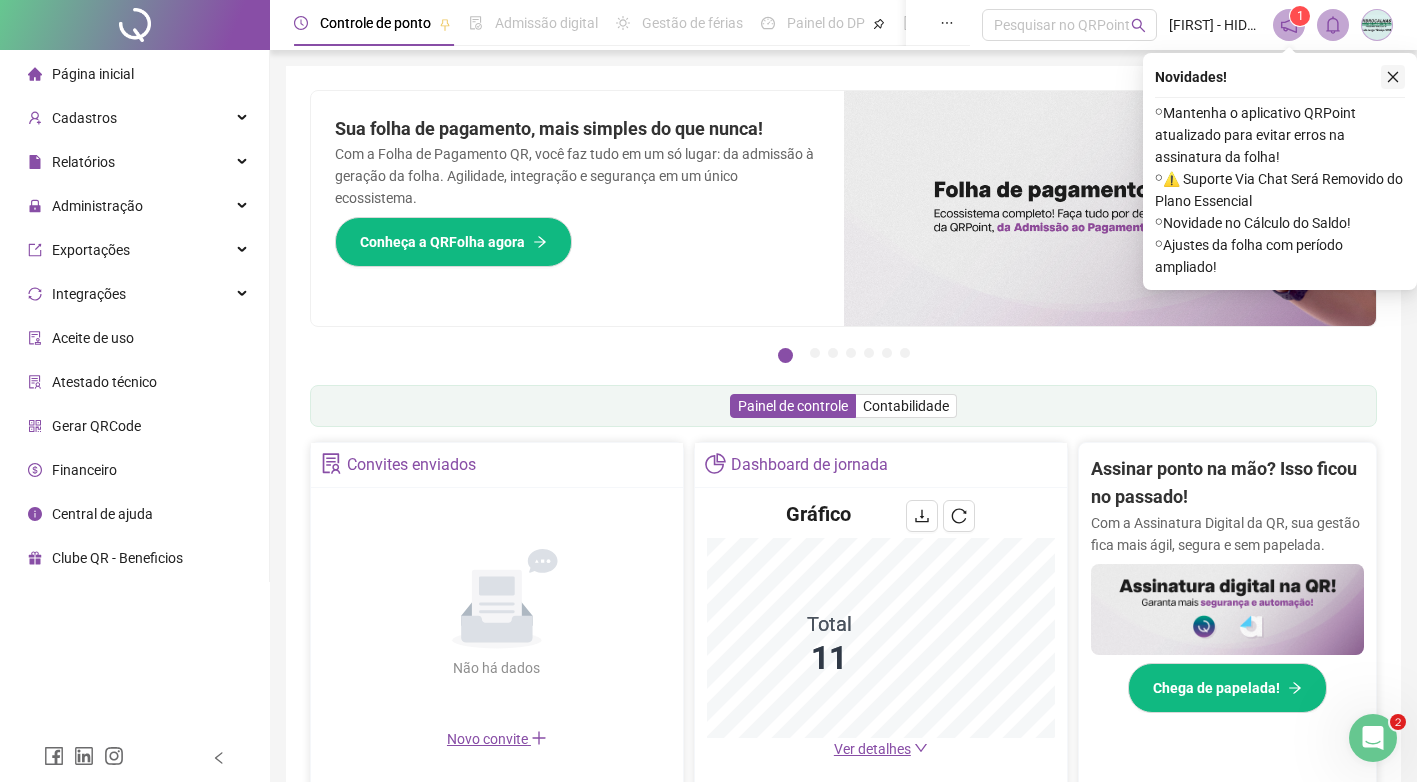 click at bounding box center (1393, 77) 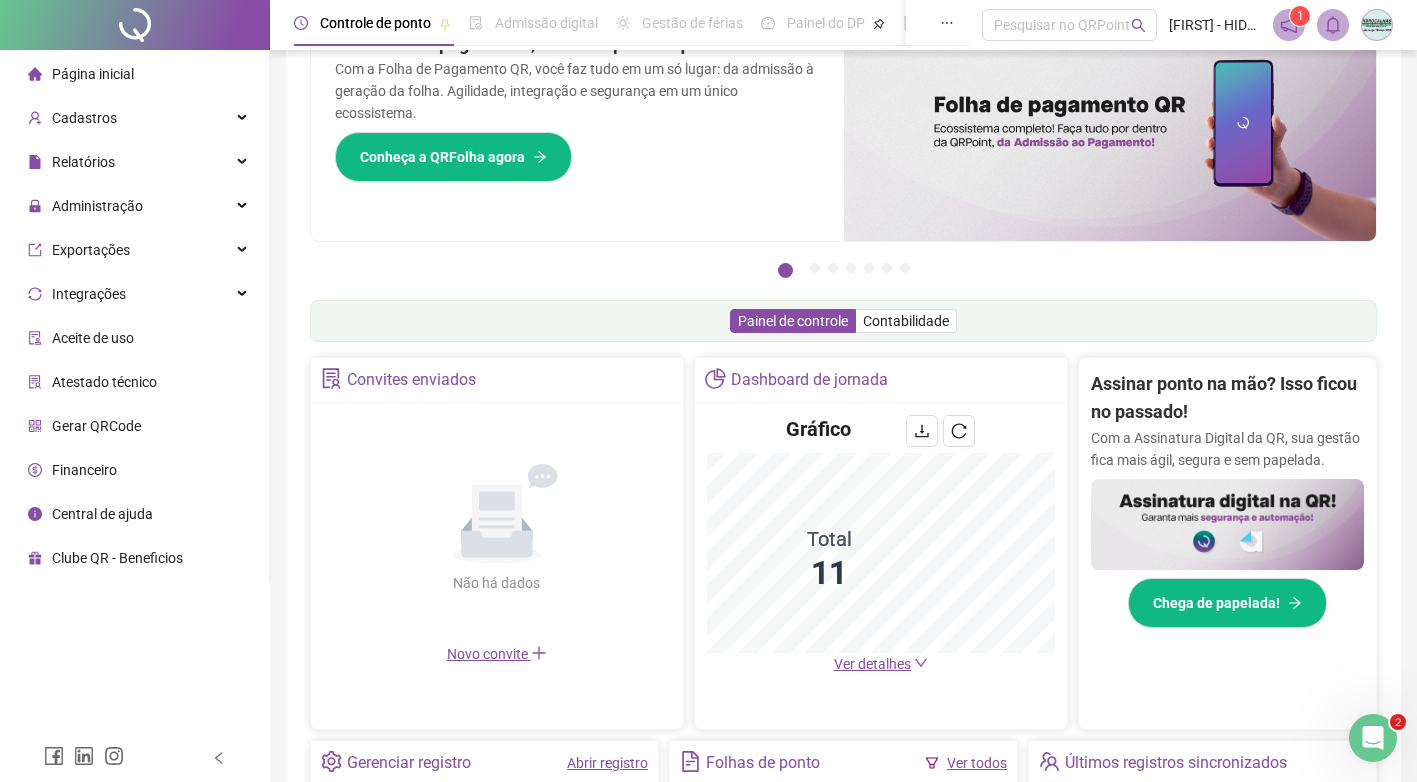 scroll, scrollTop: 300, scrollLeft: 0, axis: vertical 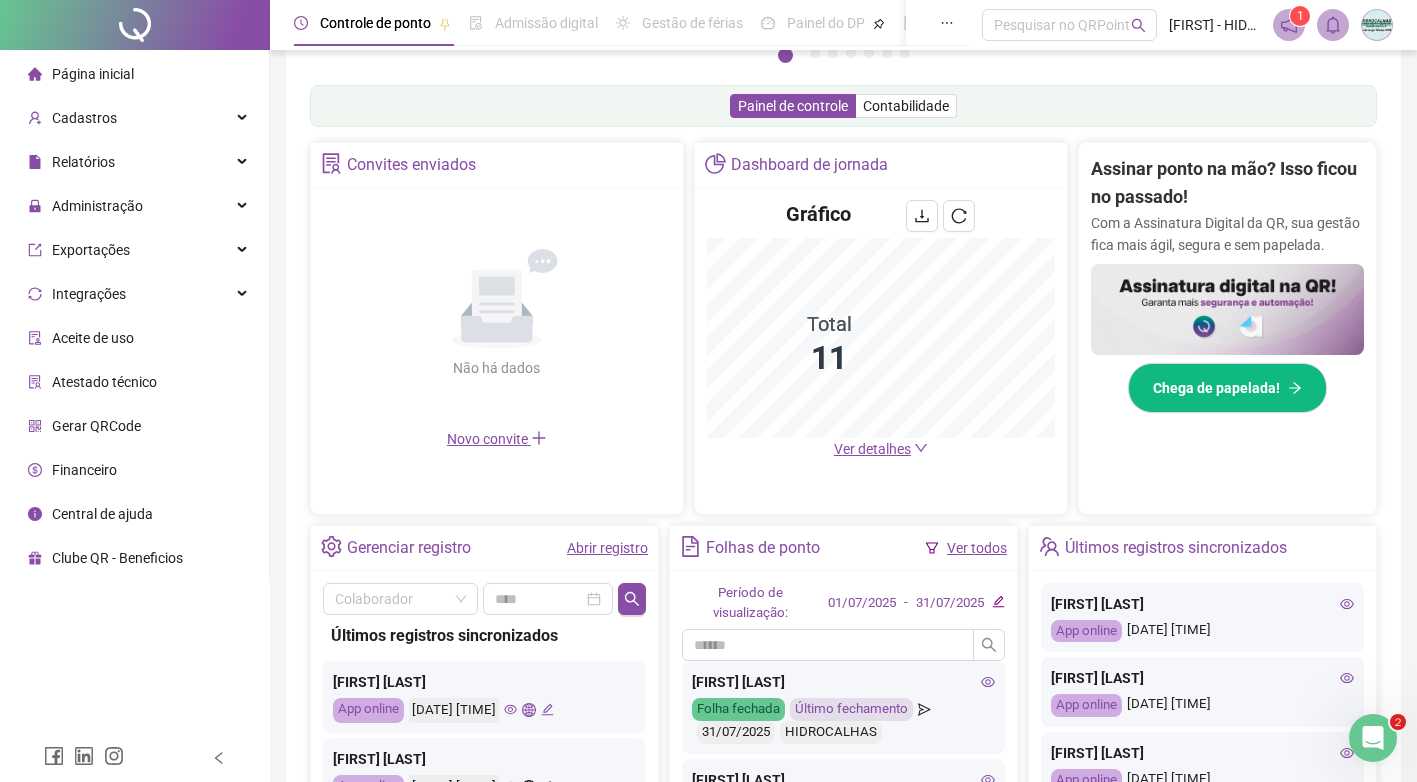 click on "Ver todos" at bounding box center [977, 548] 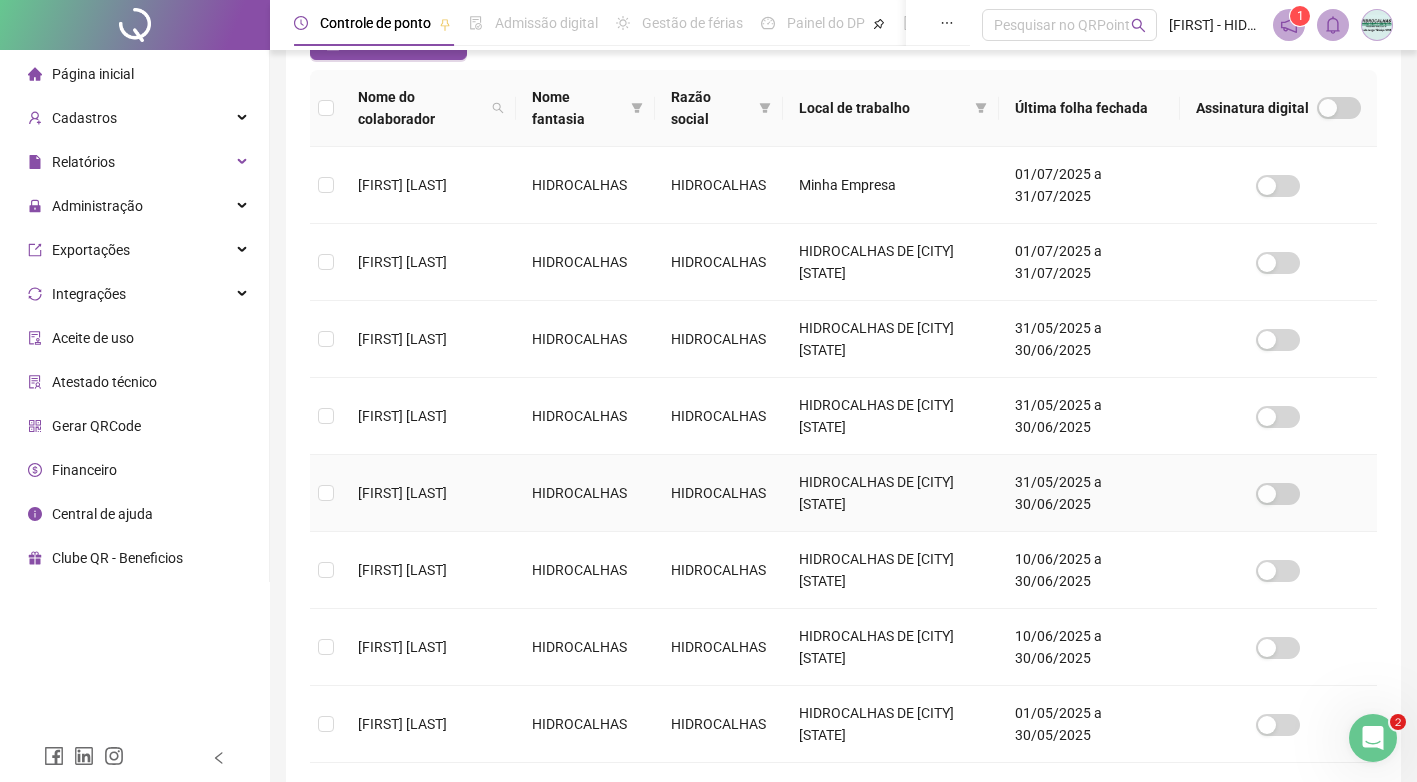 scroll, scrollTop: 319, scrollLeft: 0, axis: vertical 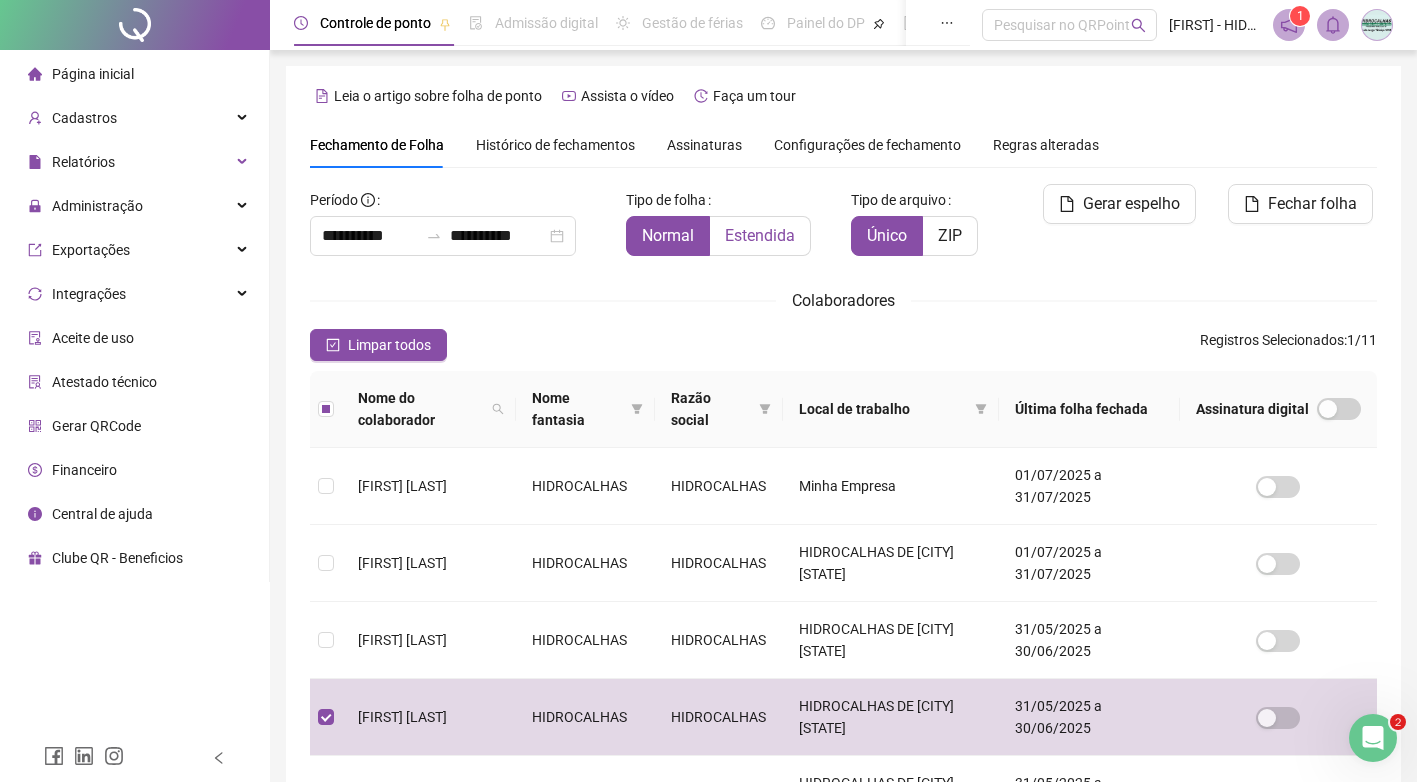 click on "Estendida" at bounding box center [760, 235] 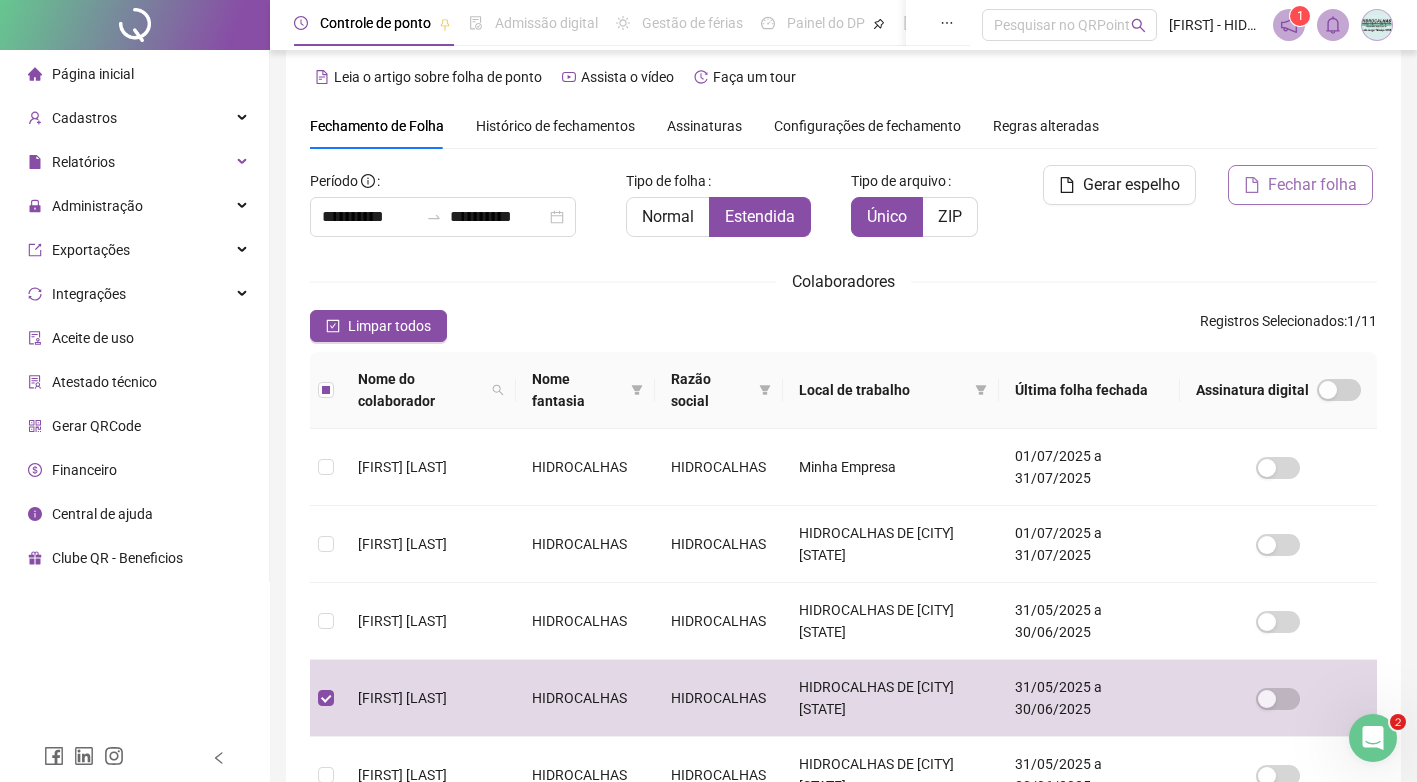 click on "Fechar folha" at bounding box center (1312, 185) 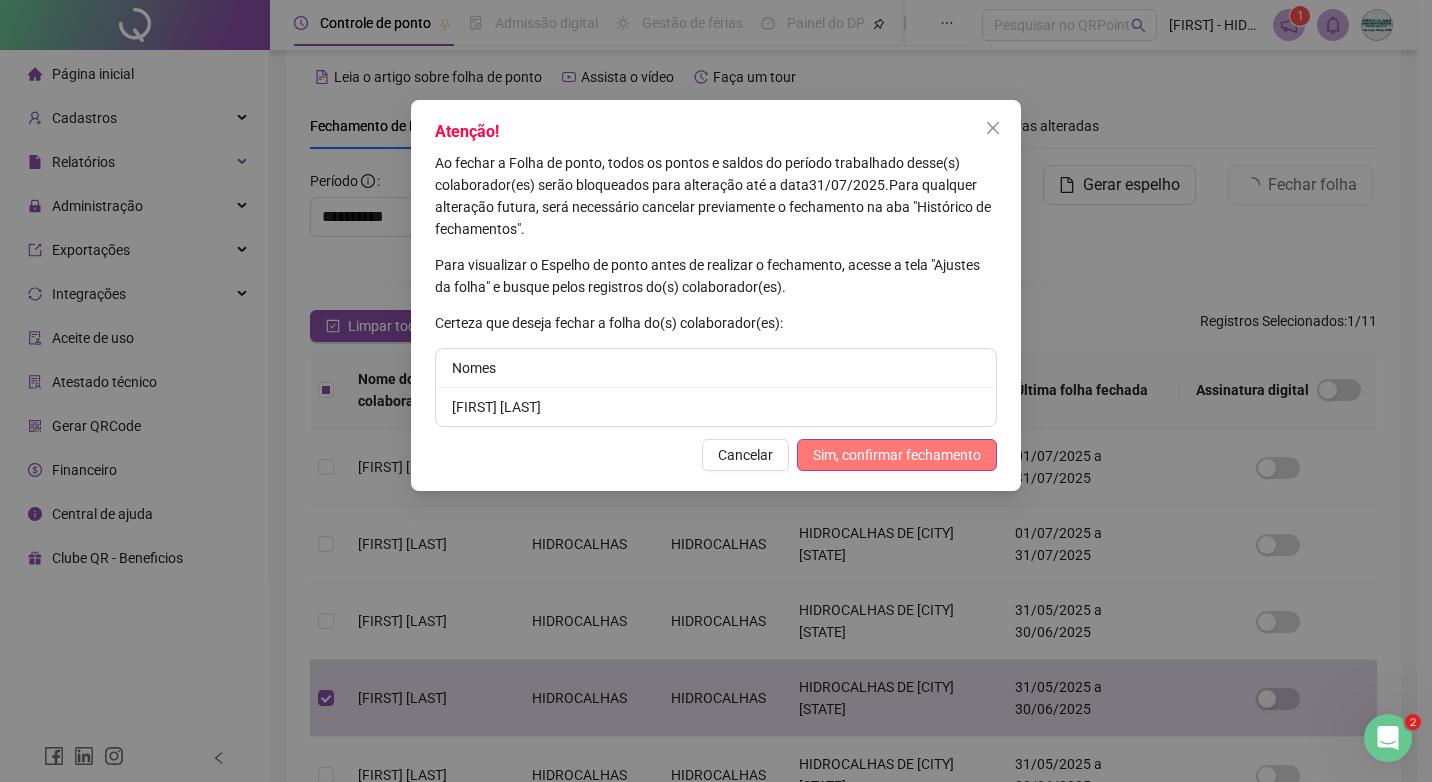 click on "Sim, confirmar fechamento" at bounding box center [897, 455] 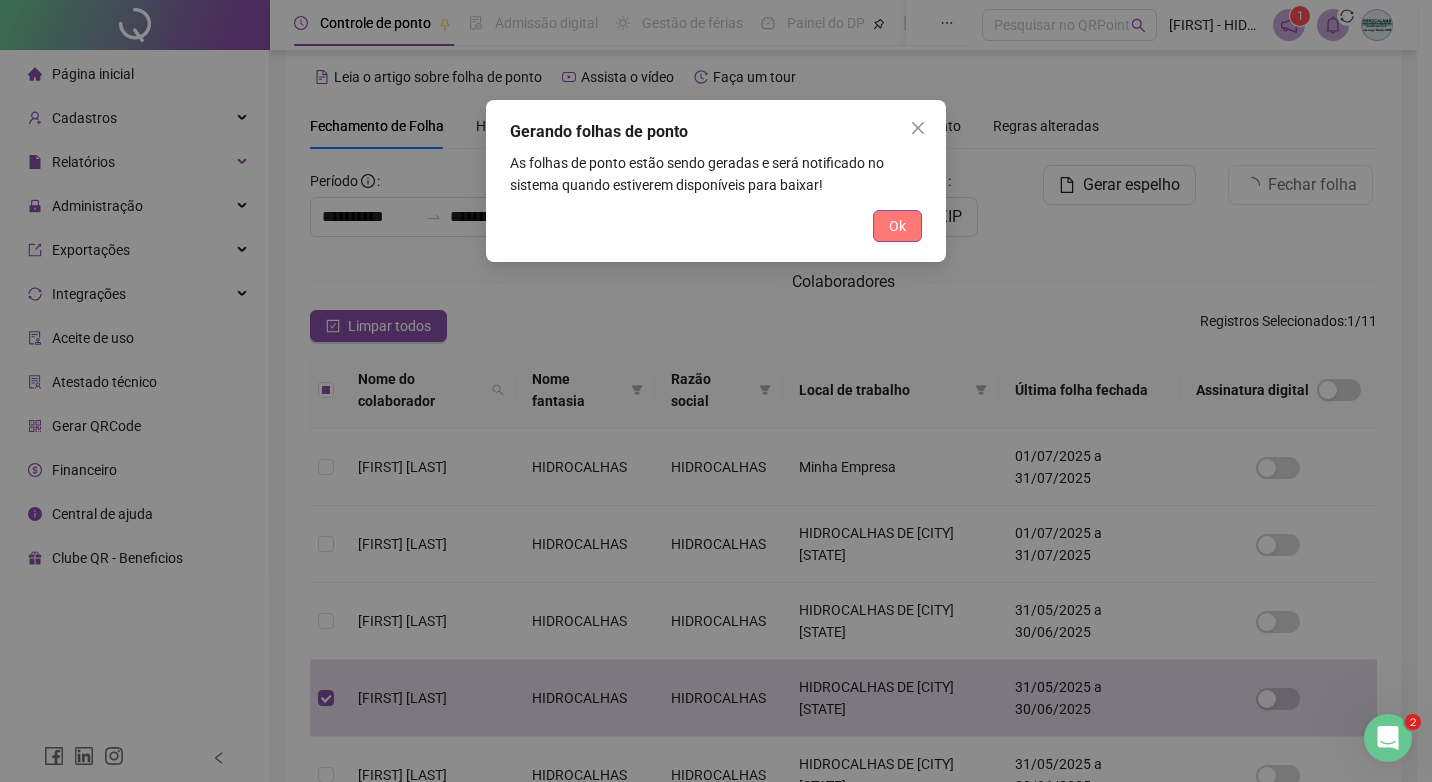 click on "Ok" at bounding box center (897, 226) 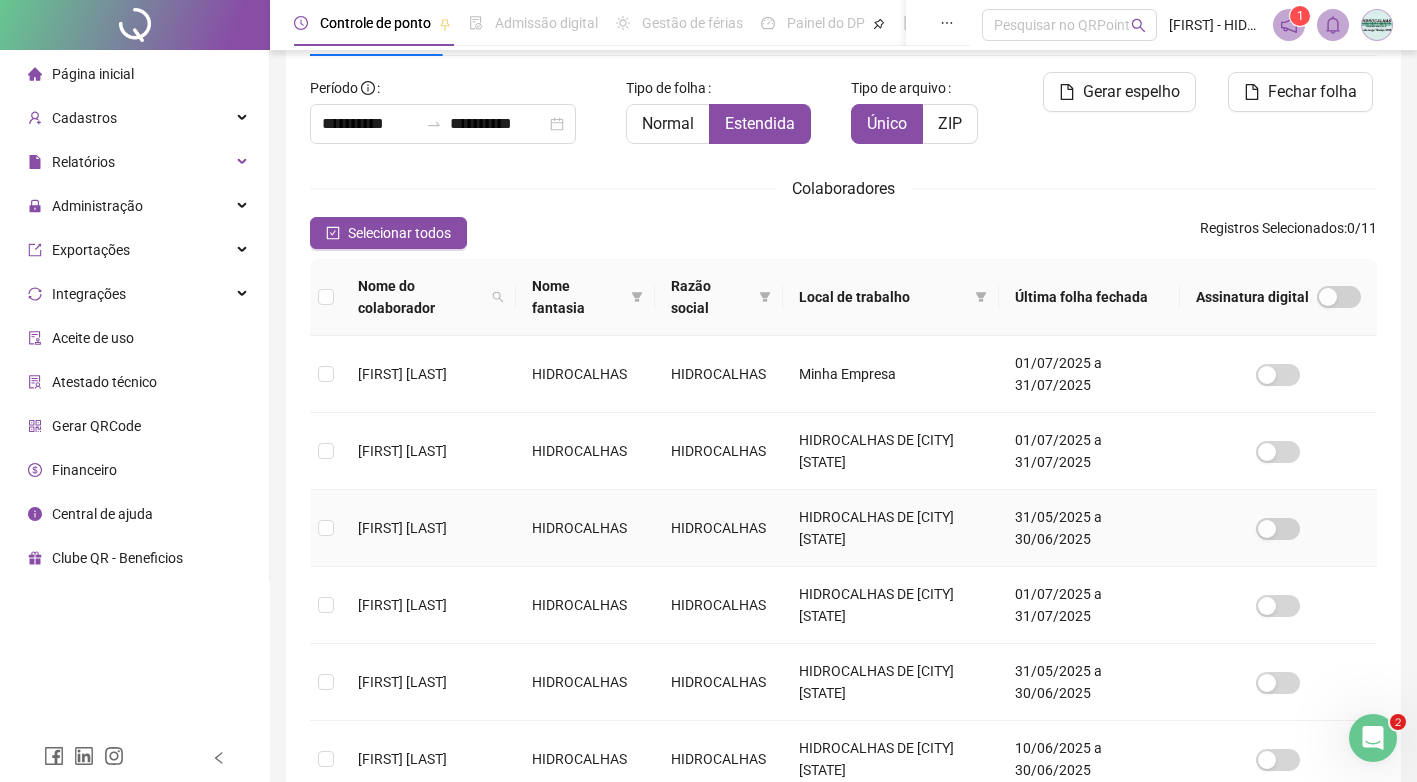 scroll, scrollTop: 219, scrollLeft: 0, axis: vertical 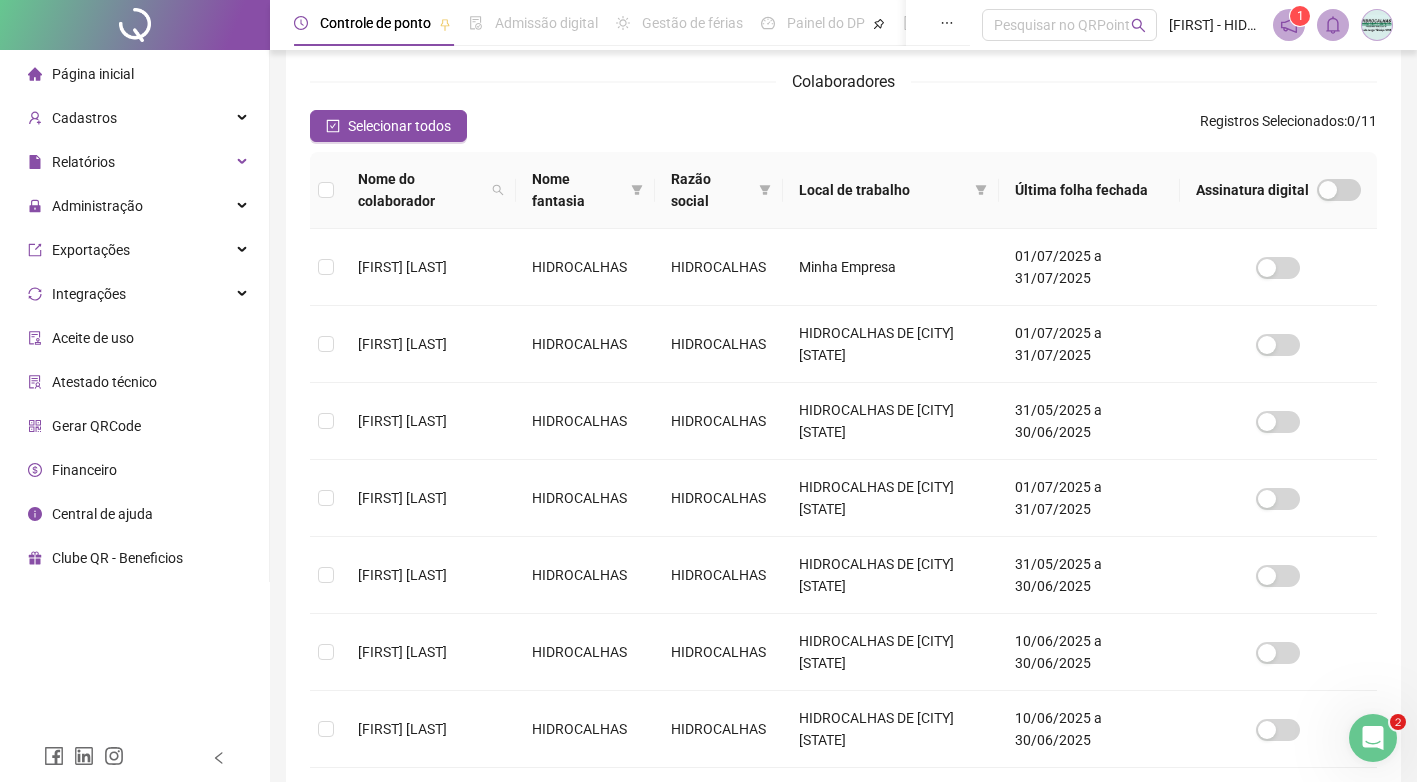 click on "1" at bounding box center (1300, 16) 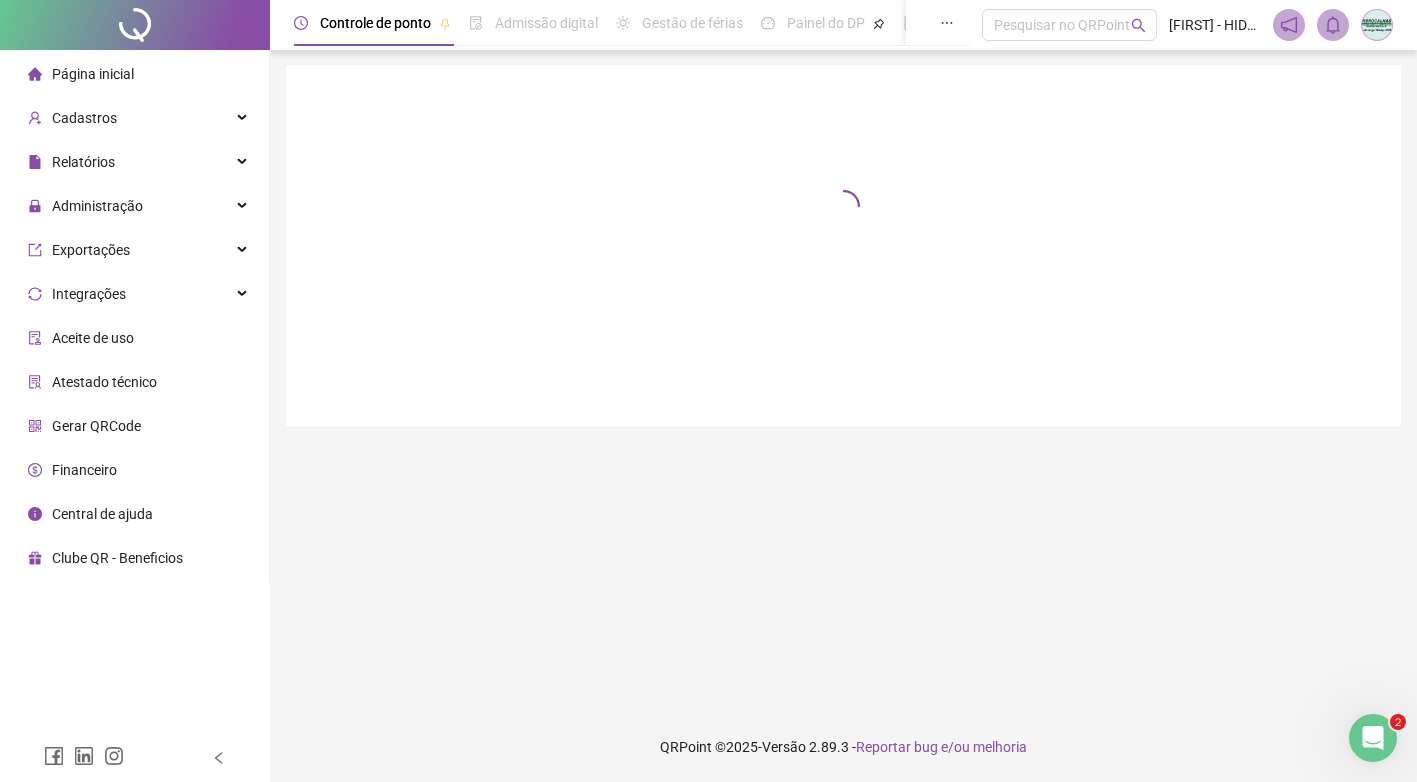 scroll, scrollTop: 0, scrollLeft: 0, axis: both 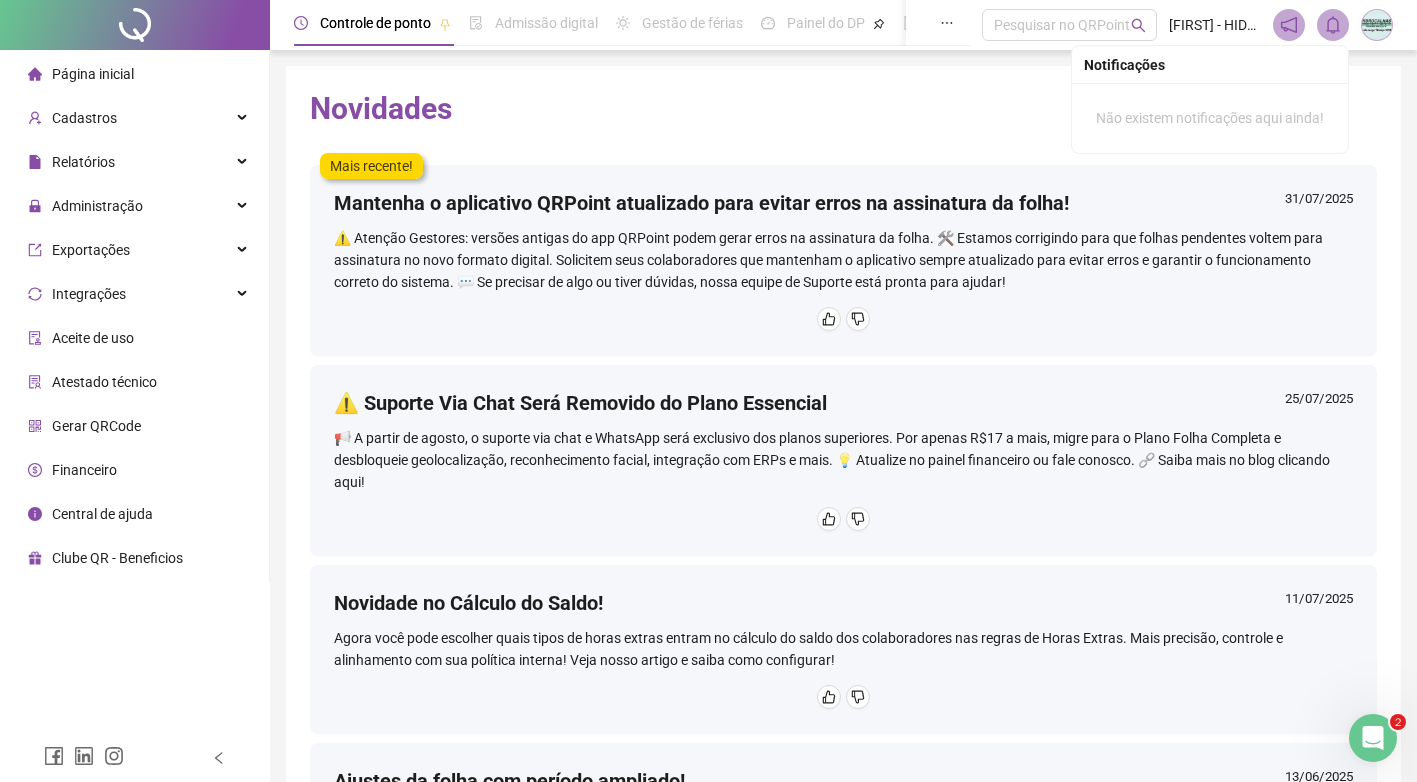 click 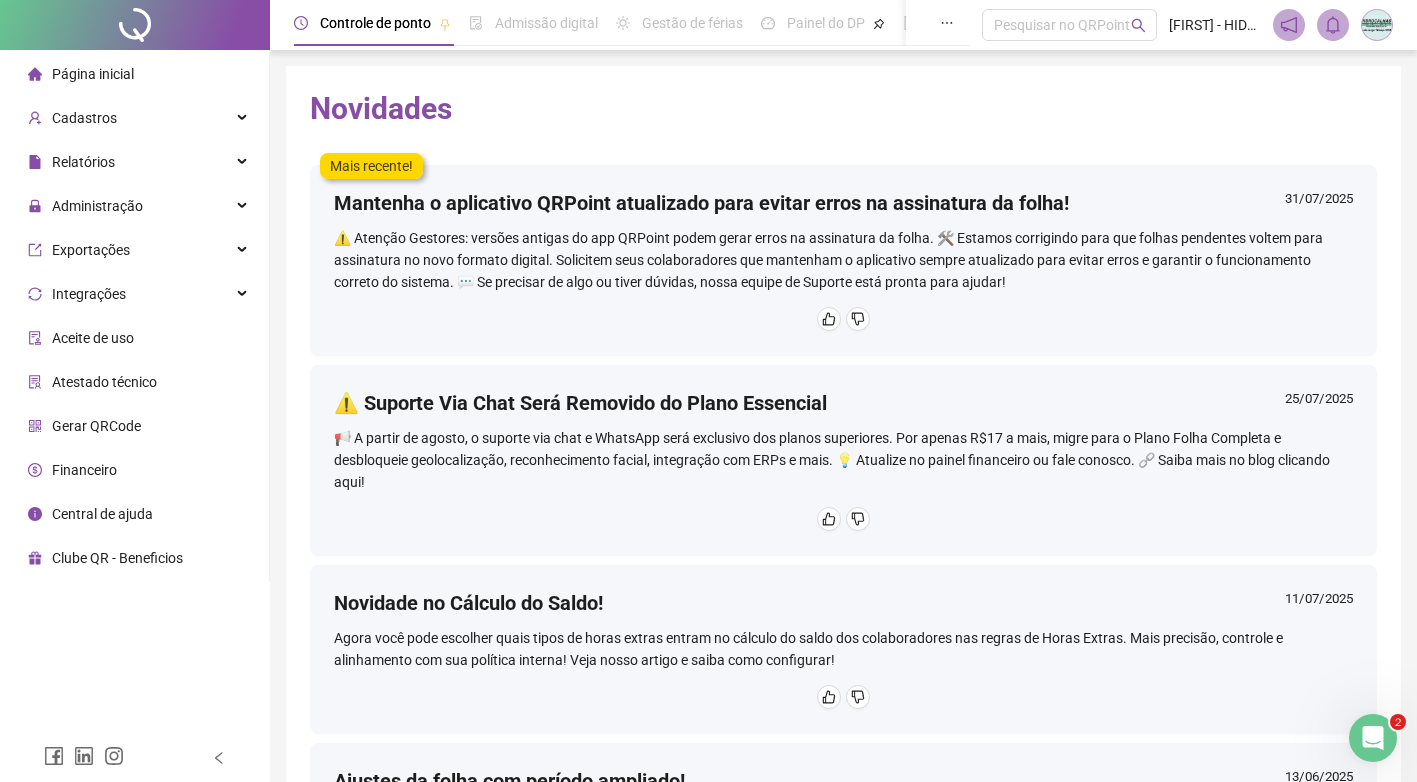 click on "Página inicial" at bounding box center [134, 74] 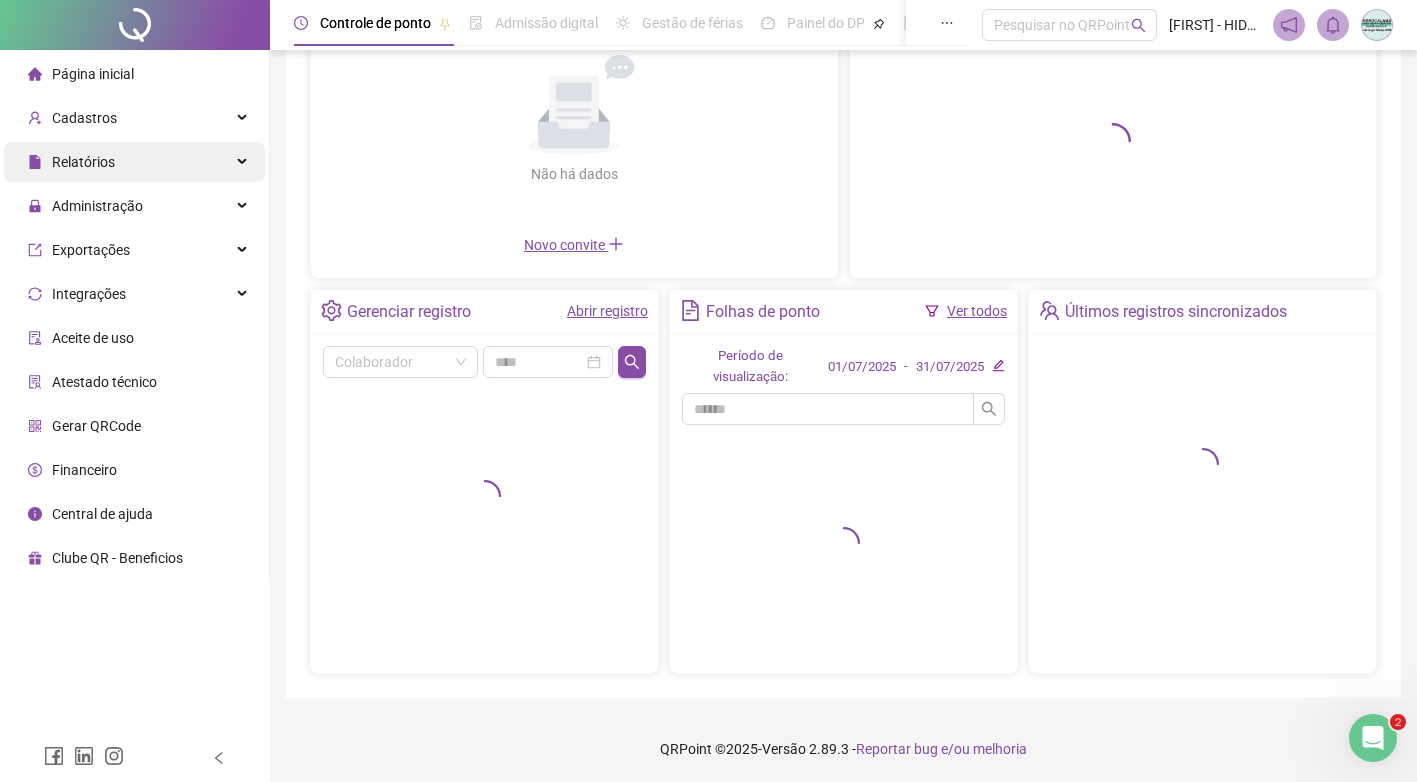 scroll, scrollTop: 201, scrollLeft: 0, axis: vertical 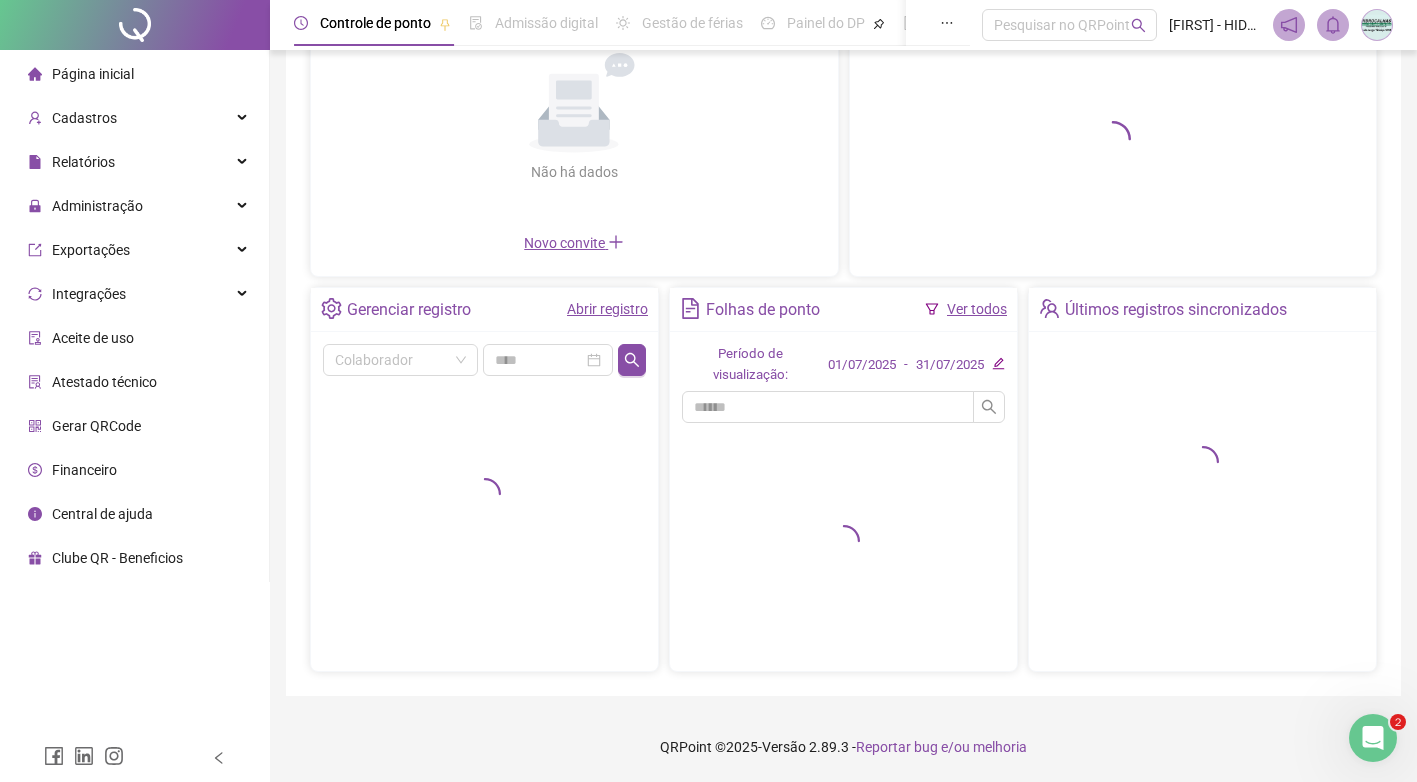 click on "Página inicial" at bounding box center [93, 74] 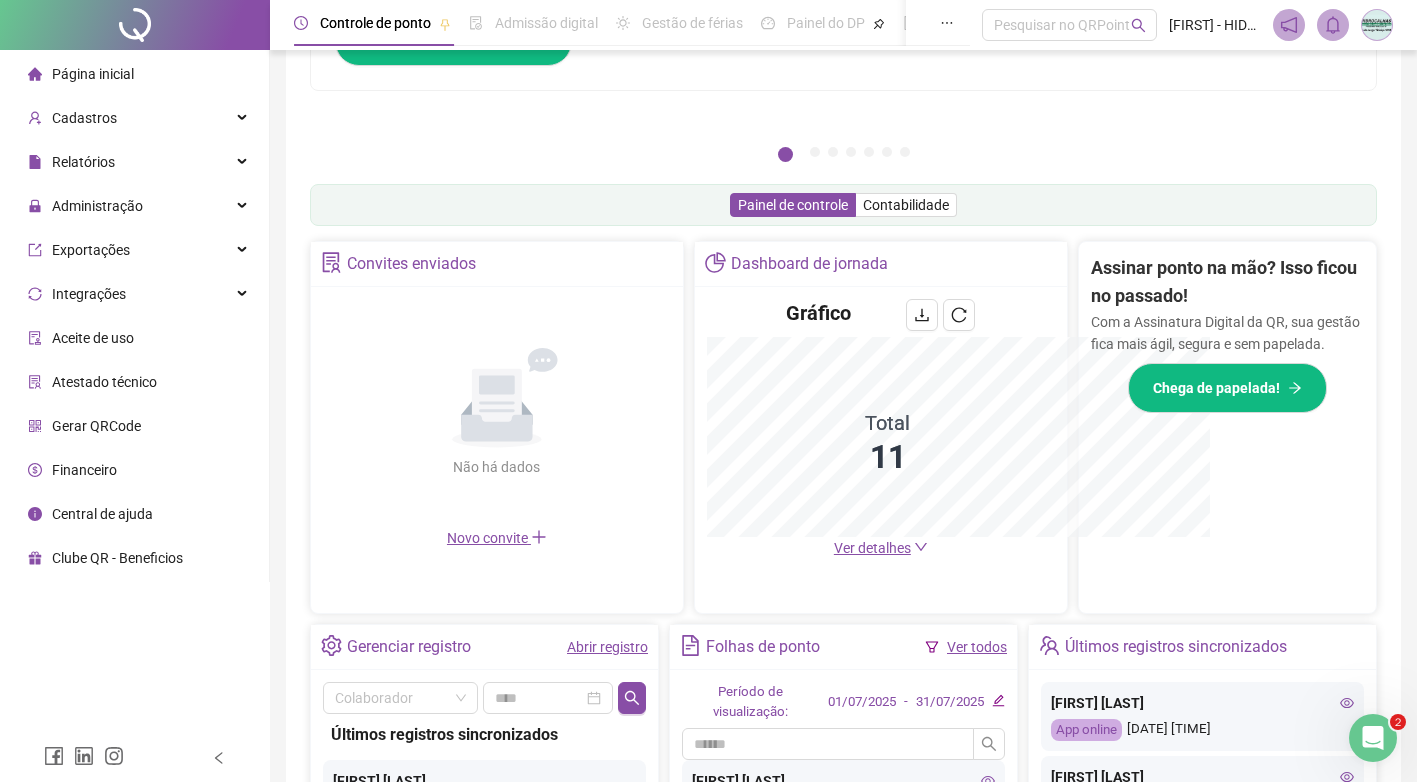 scroll, scrollTop: 496, scrollLeft: 0, axis: vertical 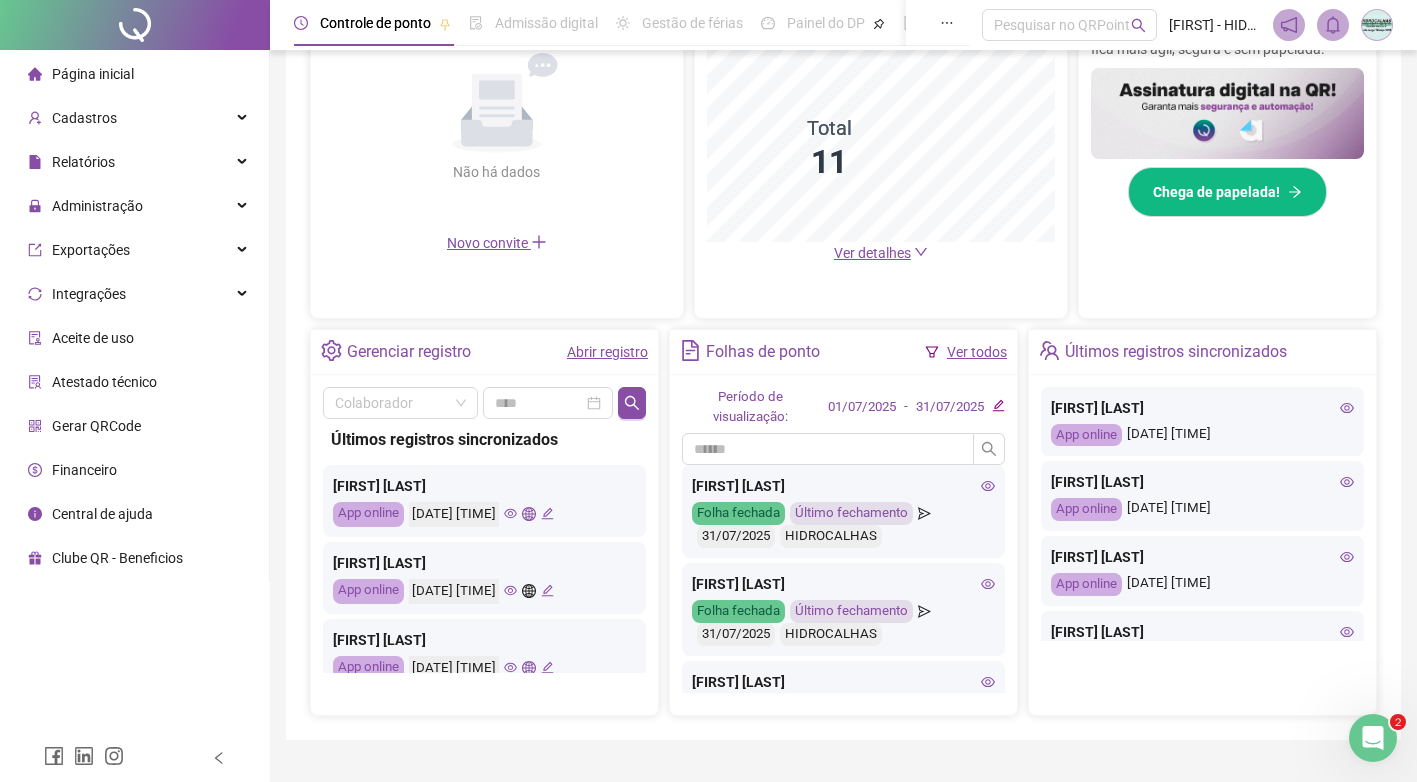 click on "Ver todos" at bounding box center (977, 352) 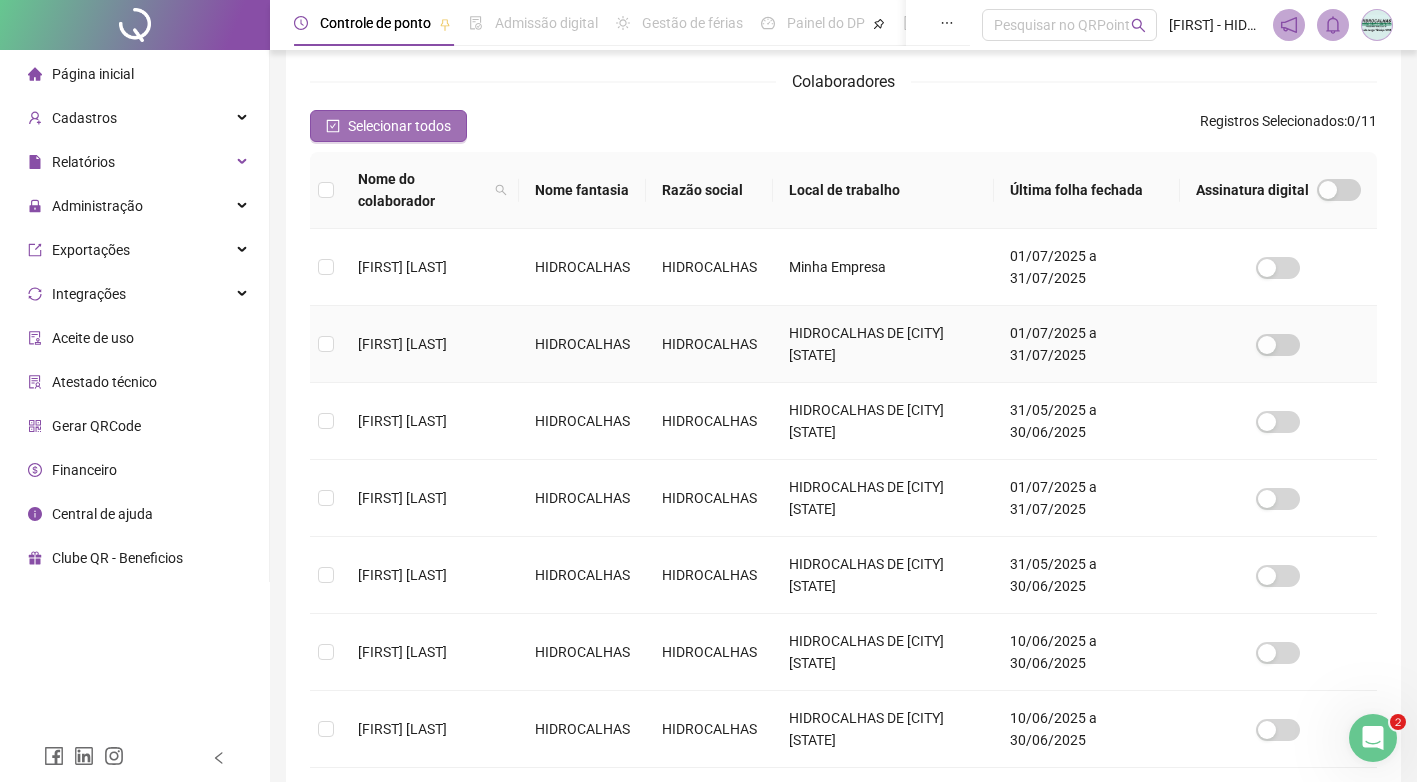 scroll, scrollTop: 19, scrollLeft: 0, axis: vertical 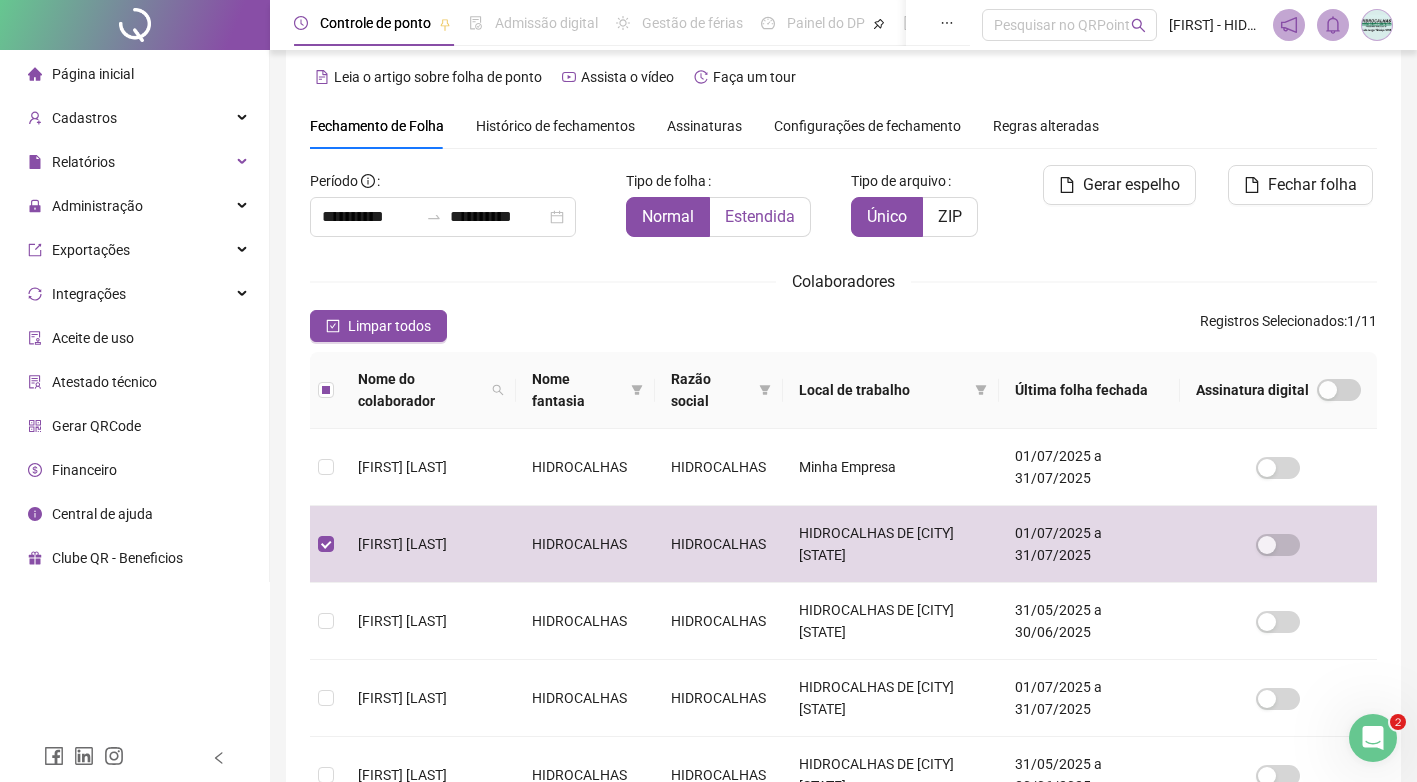 click on "Estendida" at bounding box center (760, 216) 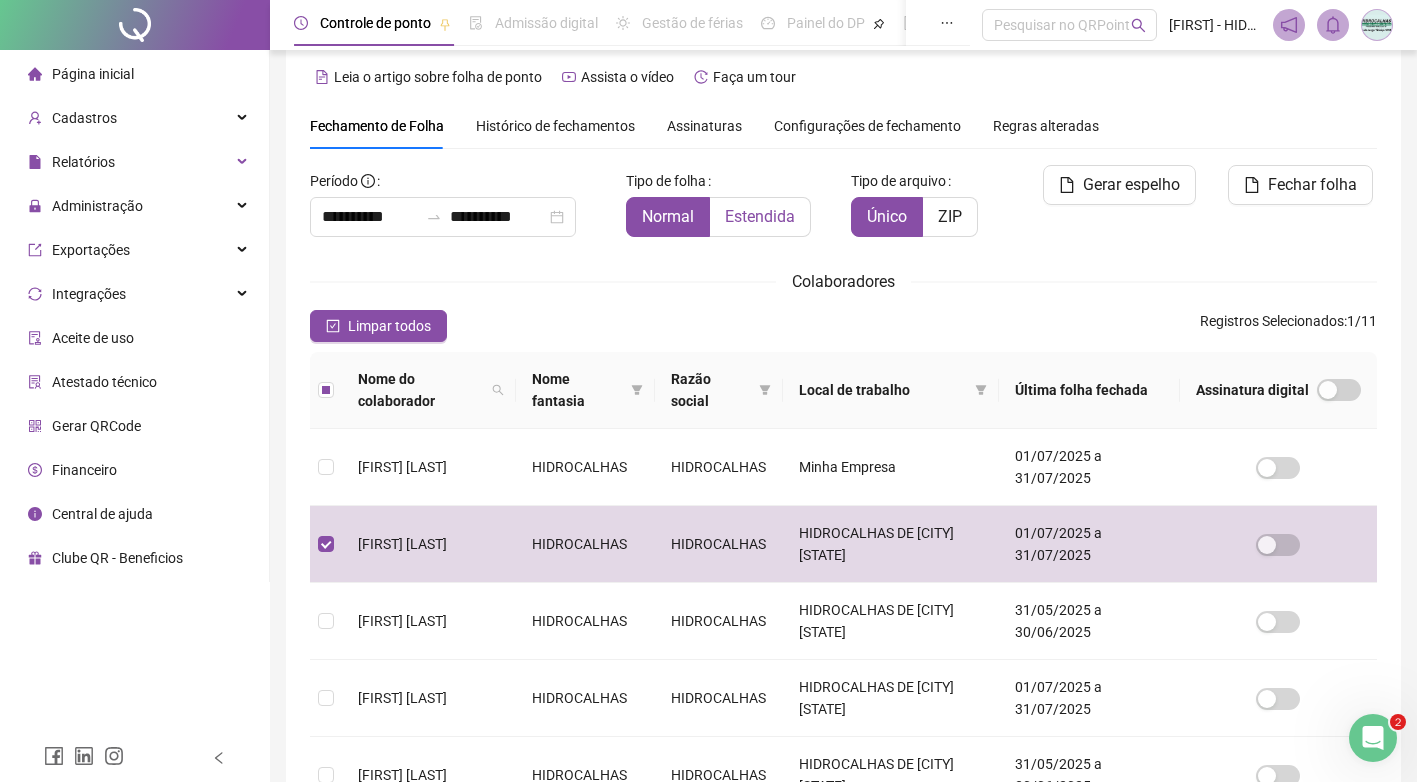 click on "Estendida" at bounding box center (760, 216) 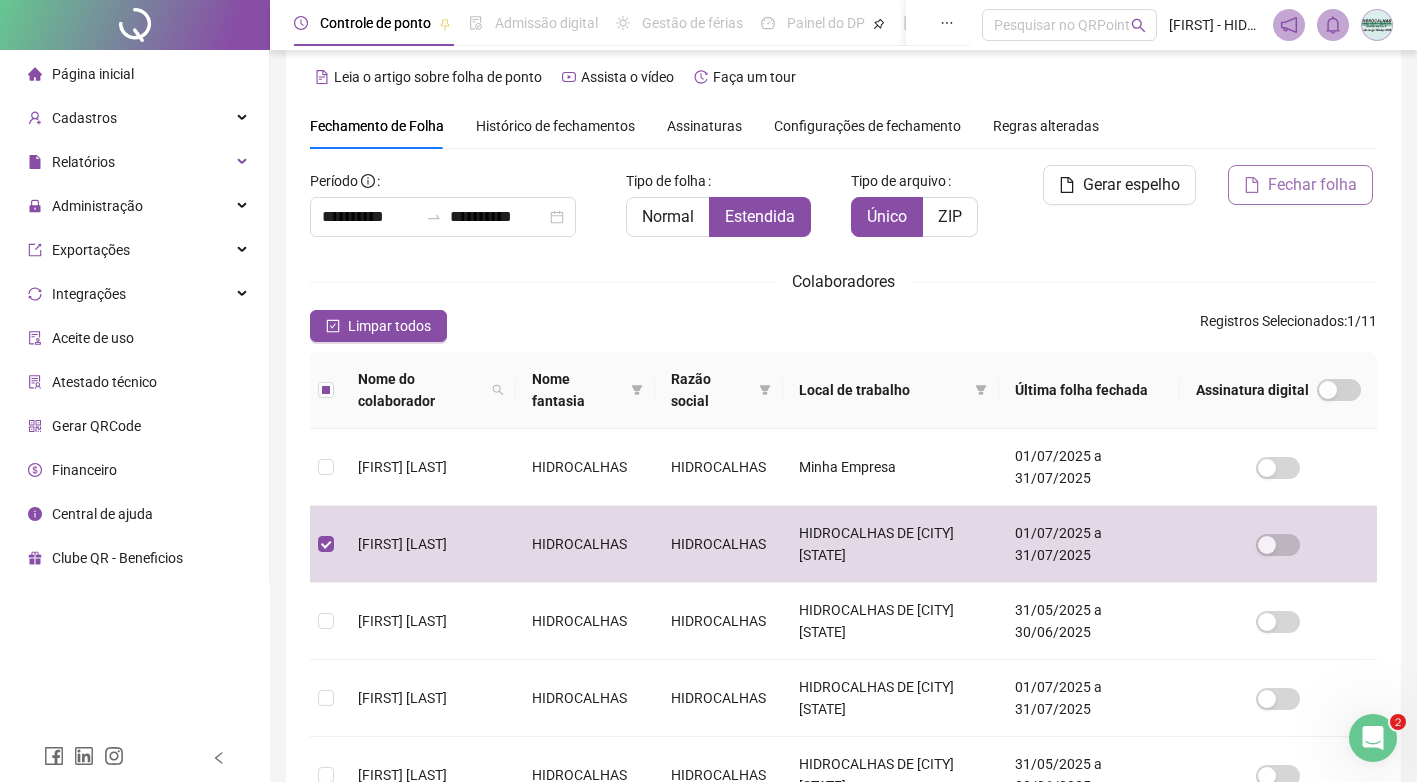 click 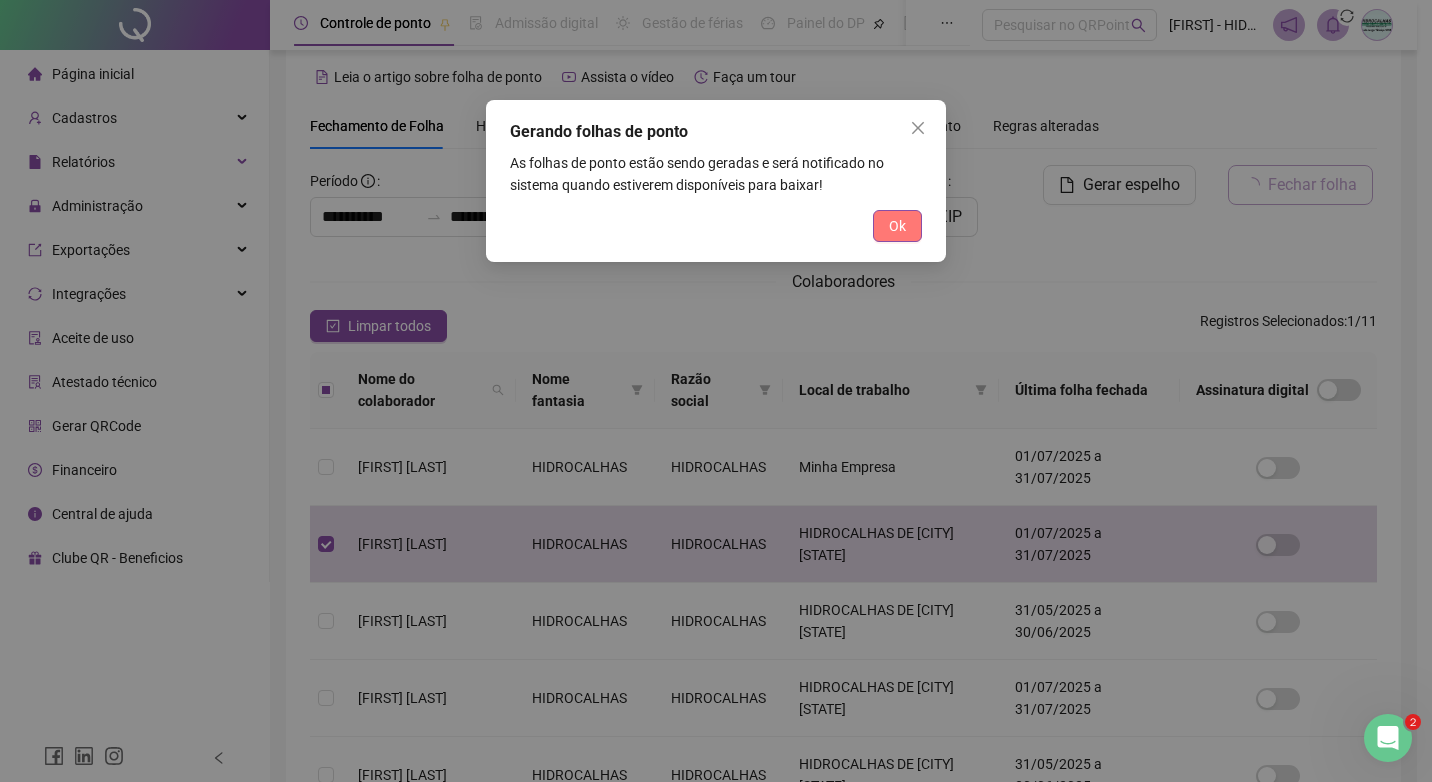 click on "Ok" at bounding box center [897, 226] 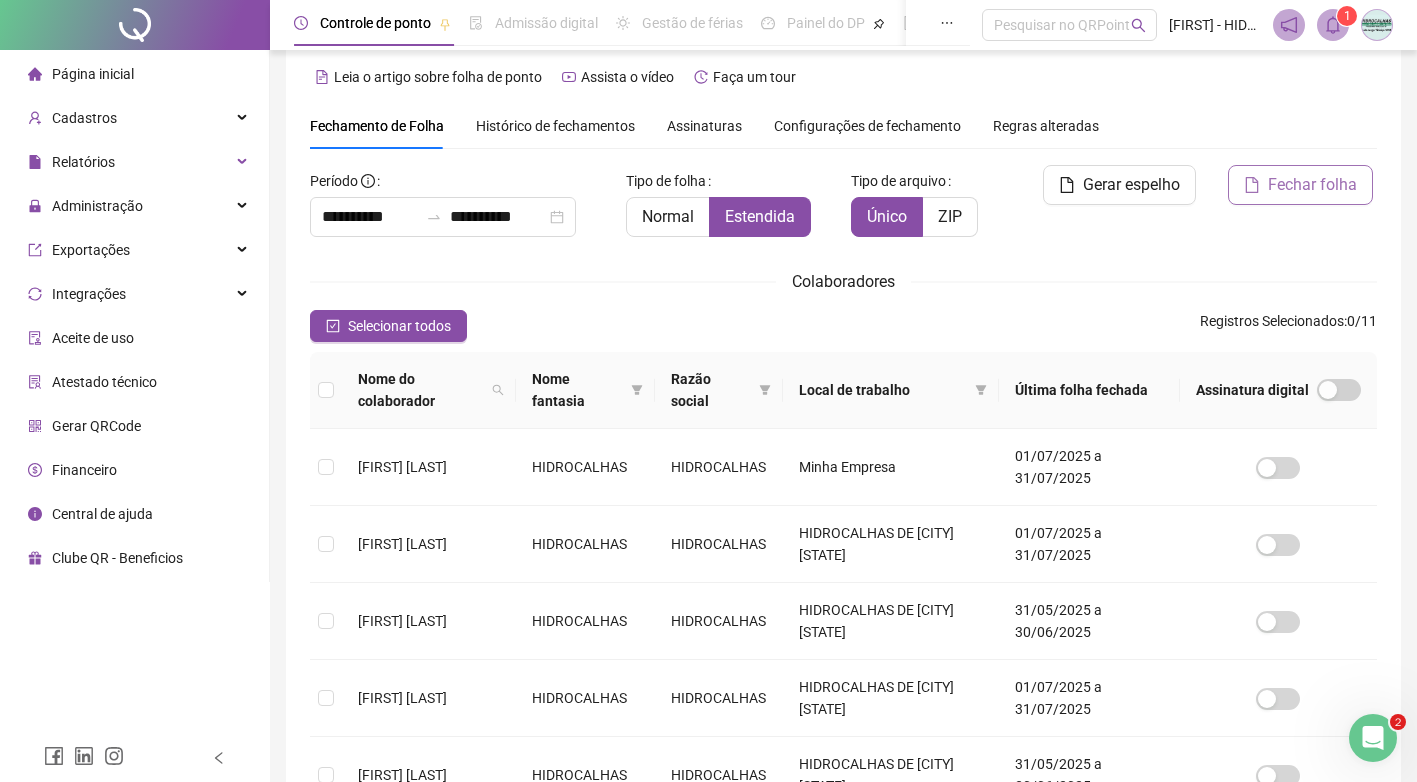 click on "1" at bounding box center [1347, 16] 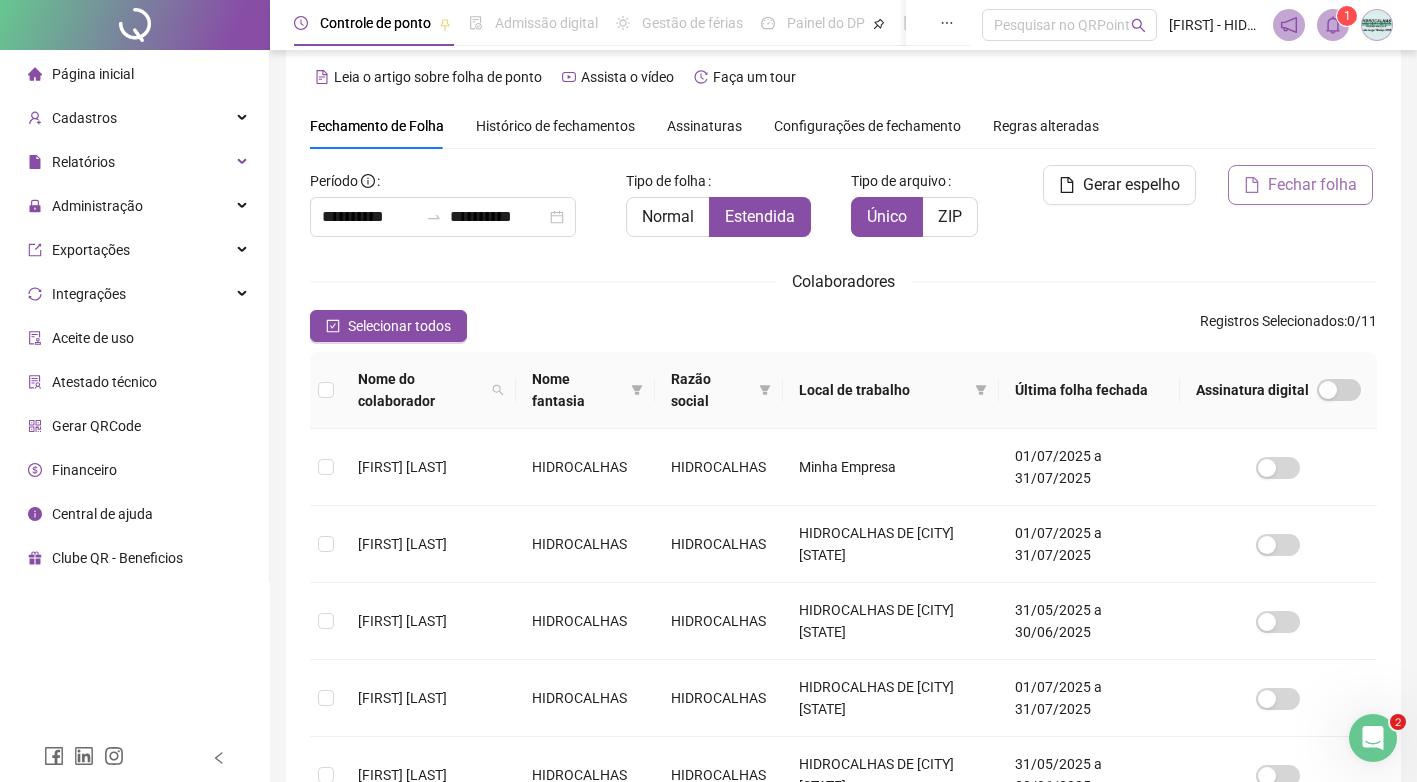 click at bounding box center [1333, 25] 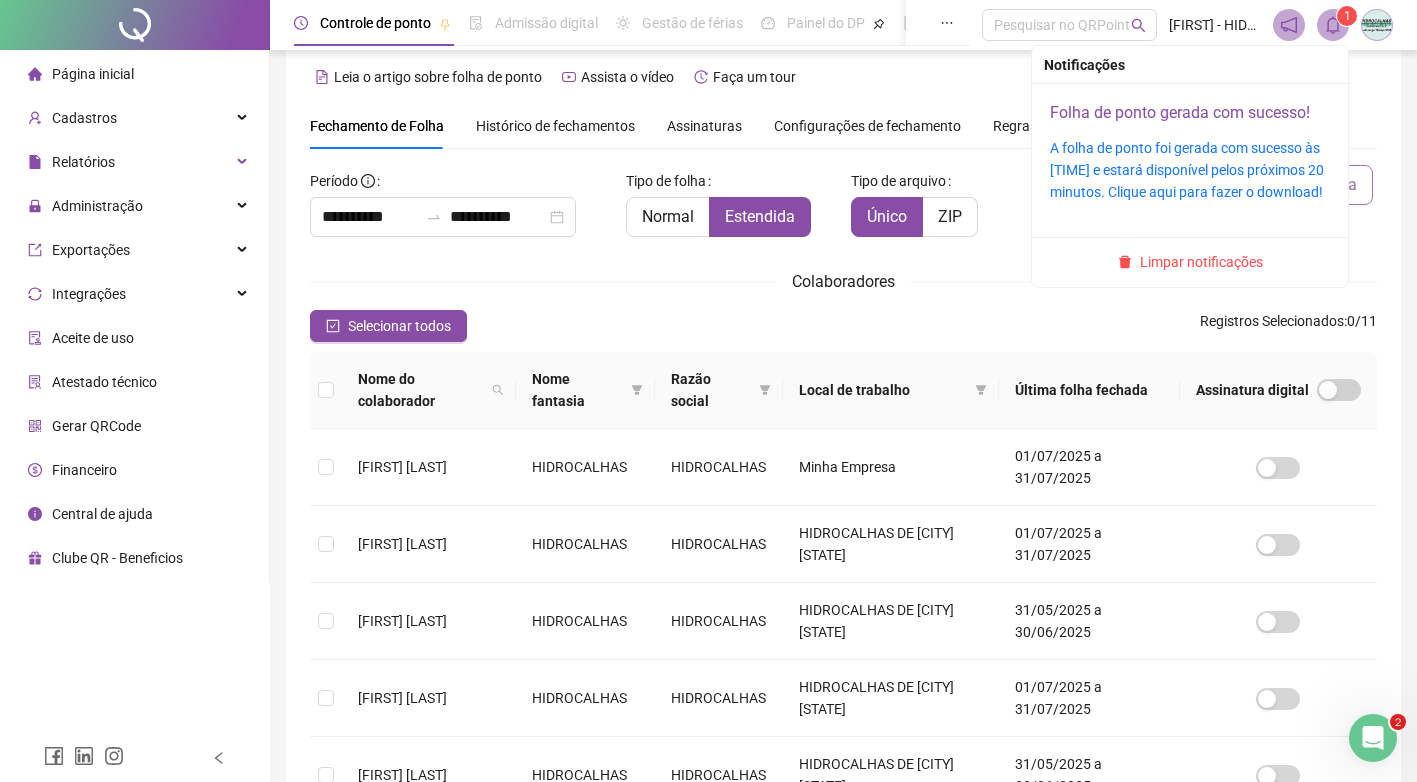 click on "Folha de ponto gerada com sucesso!" at bounding box center (1180, 112) 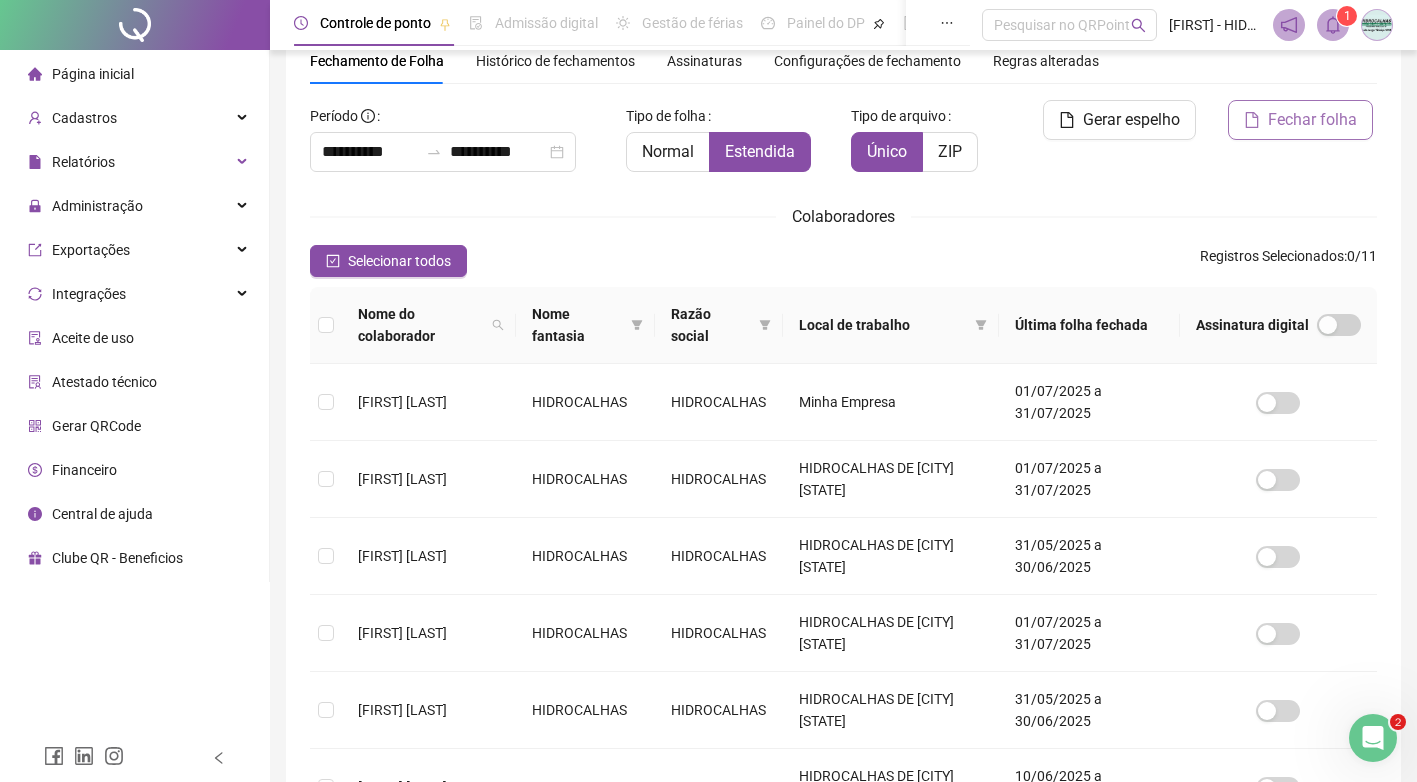 scroll, scrollTop: 119, scrollLeft: 0, axis: vertical 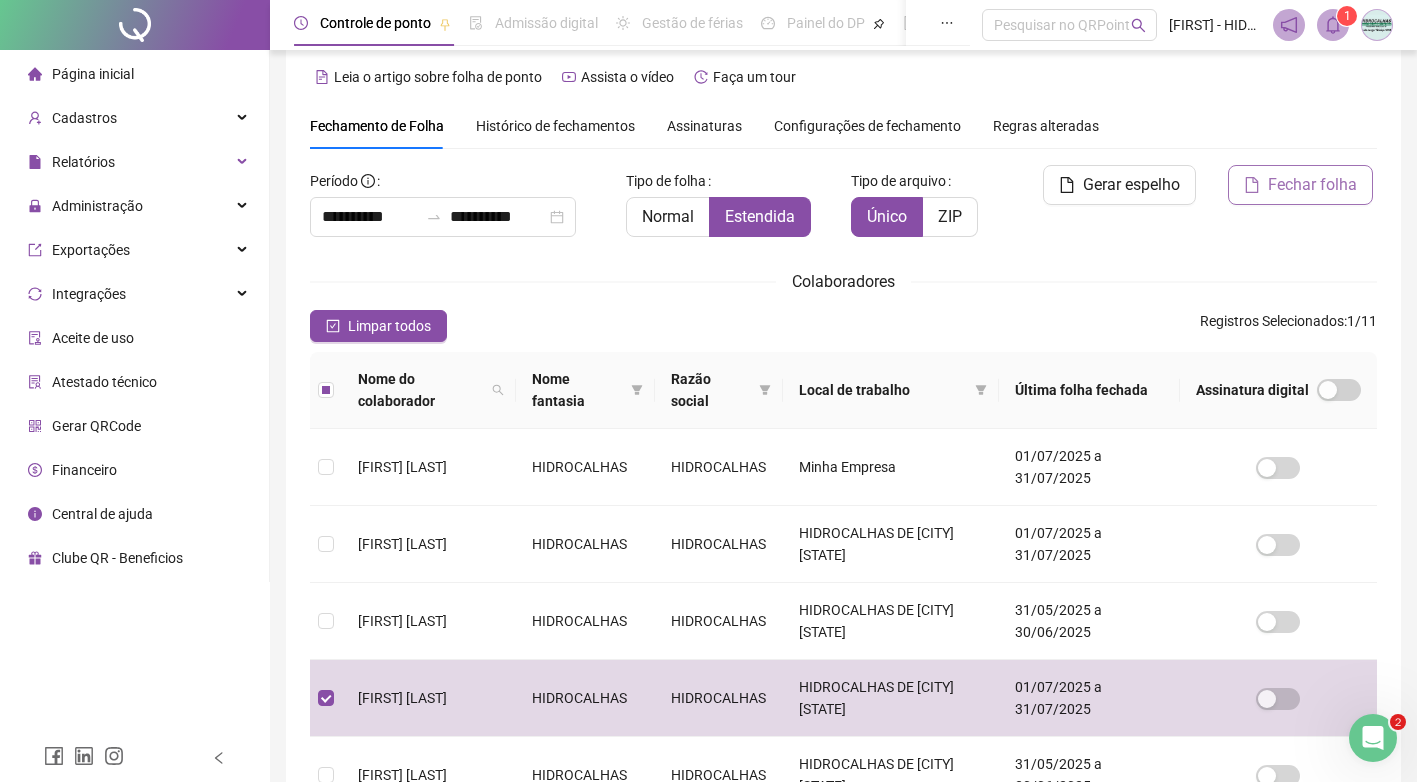 click 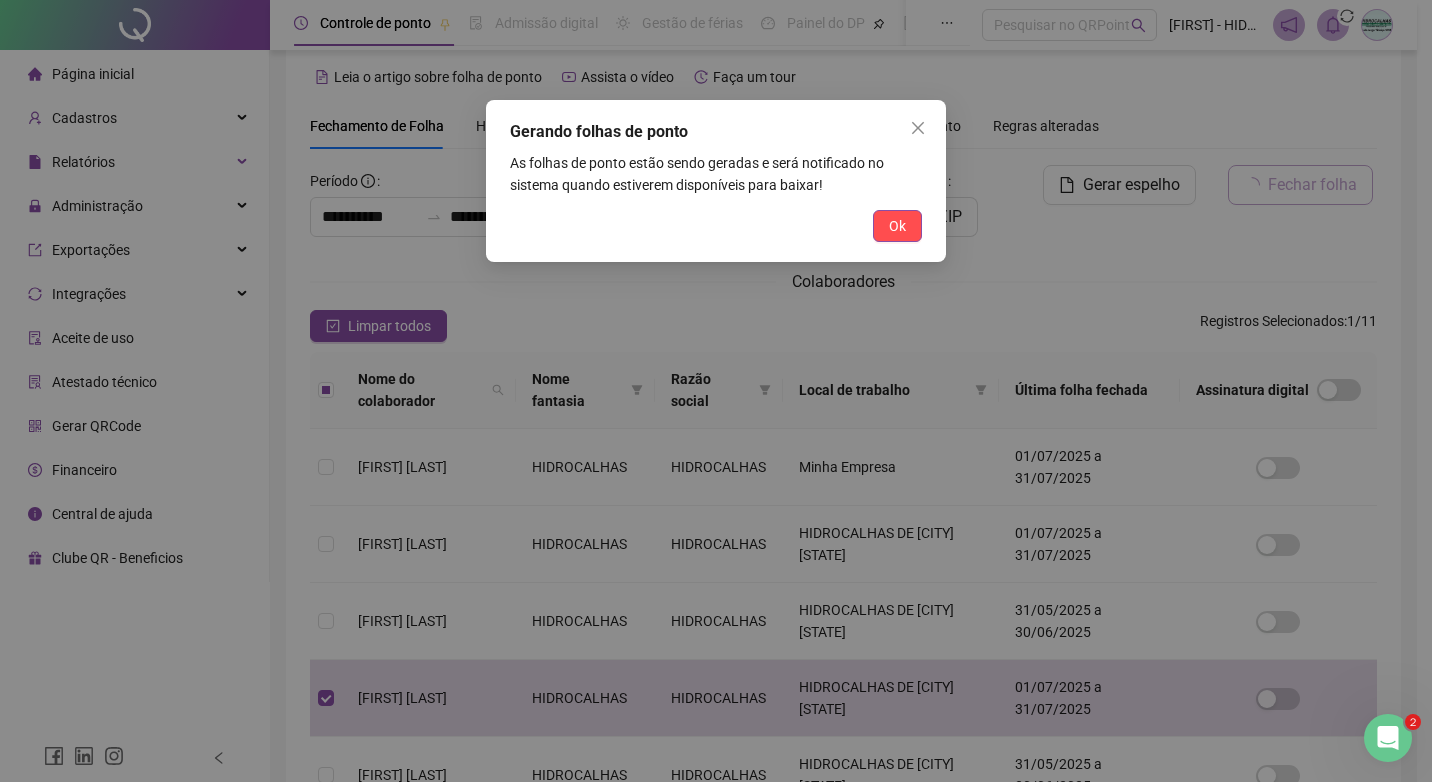 click on "Gerando folhas de ponto As folhas de ponto estão sendo geradas e será notificado no
sistema quando estiverem disponíveis para baixar! Ok" at bounding box center (716, 181) 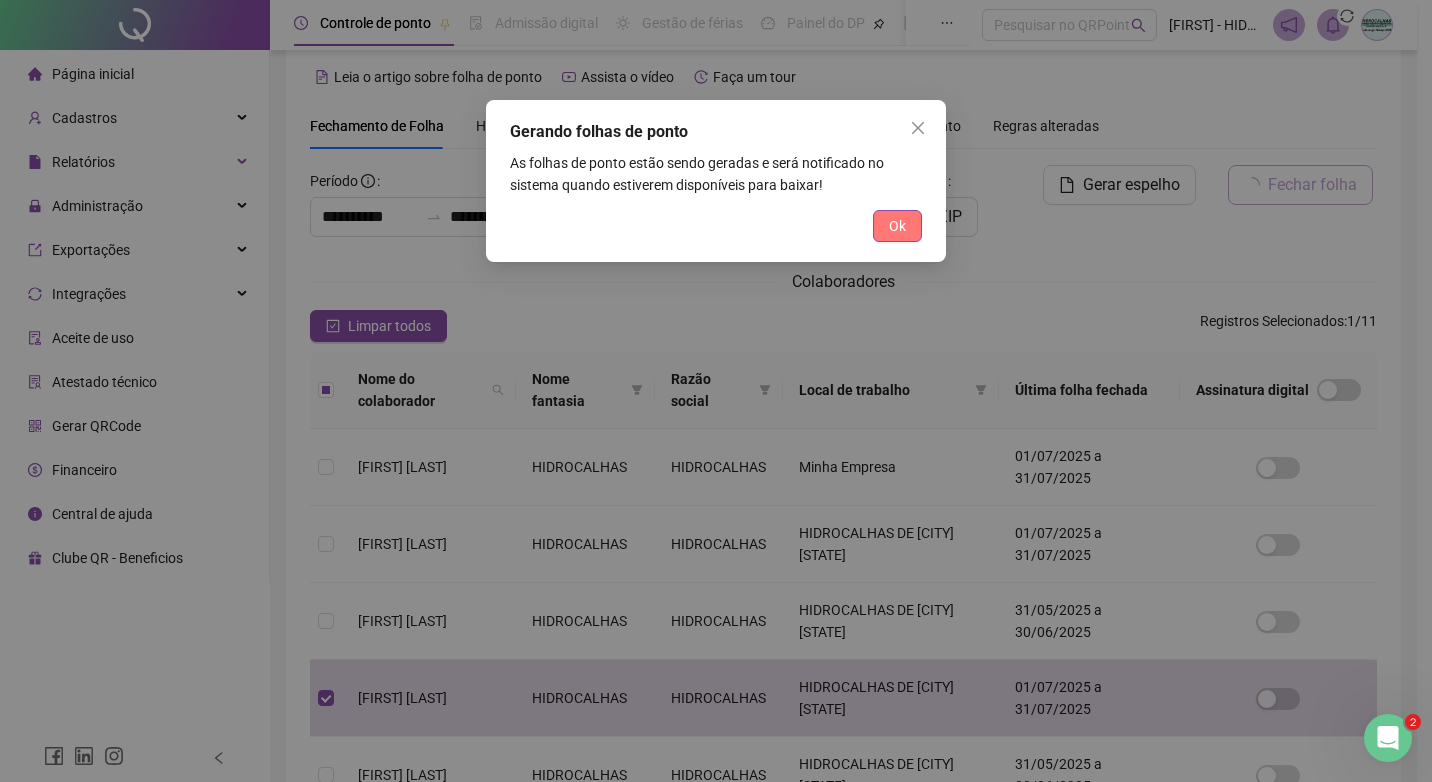 click on "Ok" at bounding box center (897, 226) 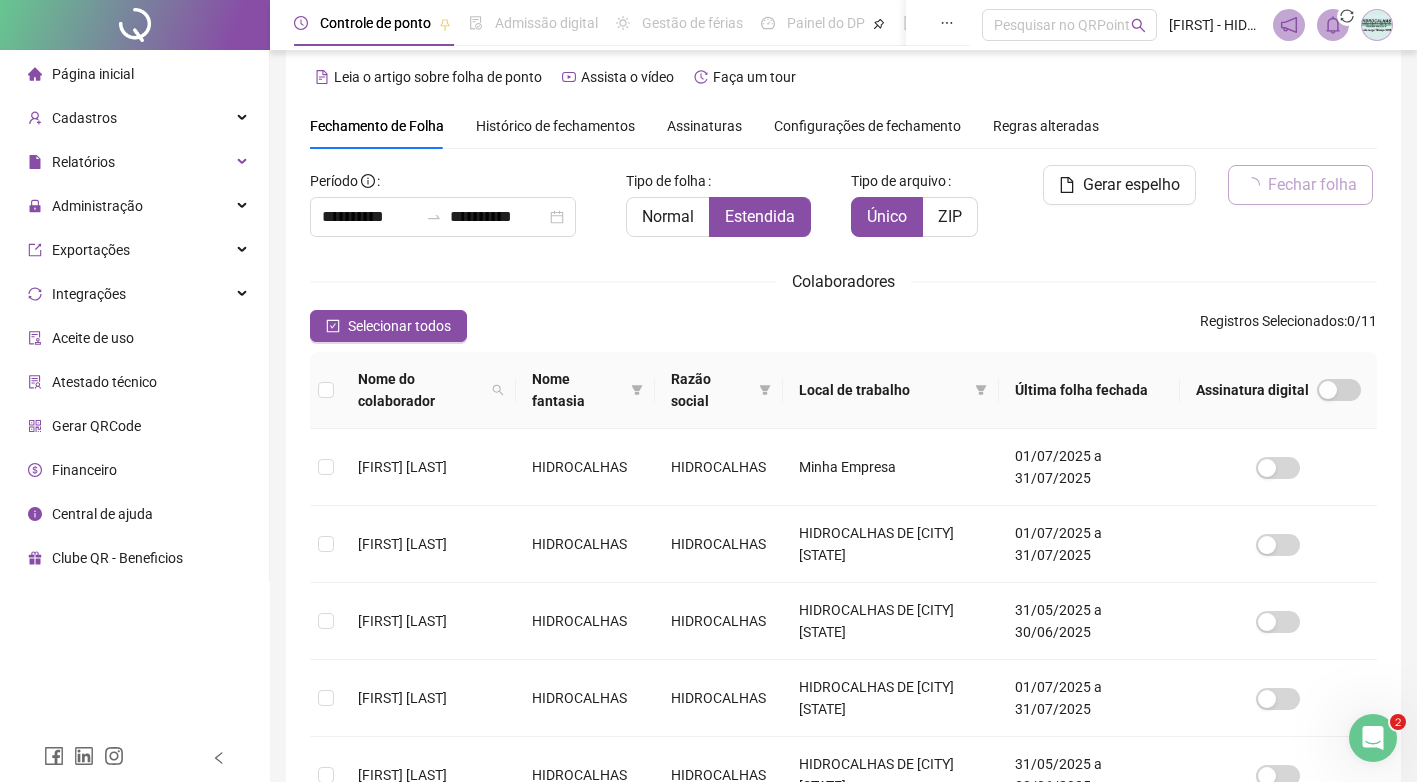 click 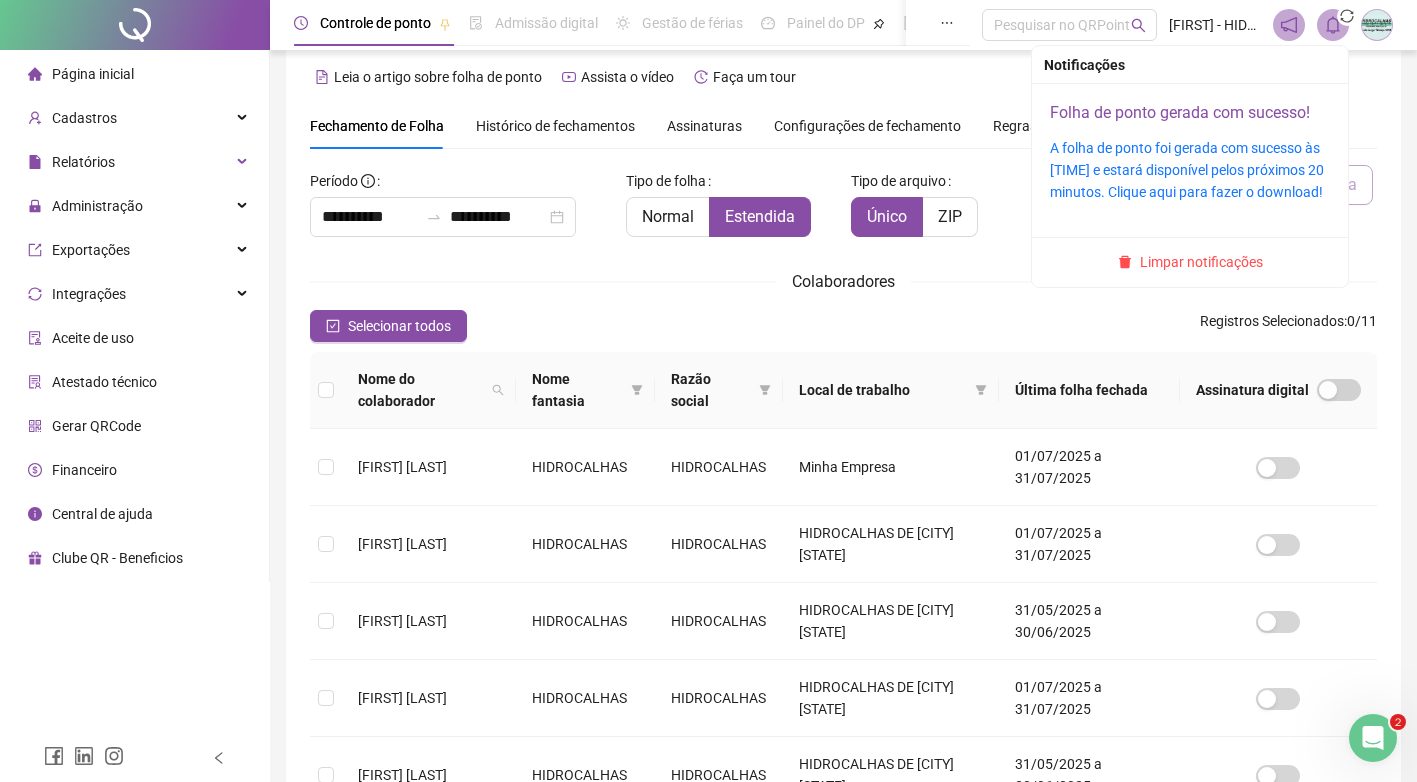 click on "Folha de ponto gerada com sucesso!" at bounding box center [1180, 112] 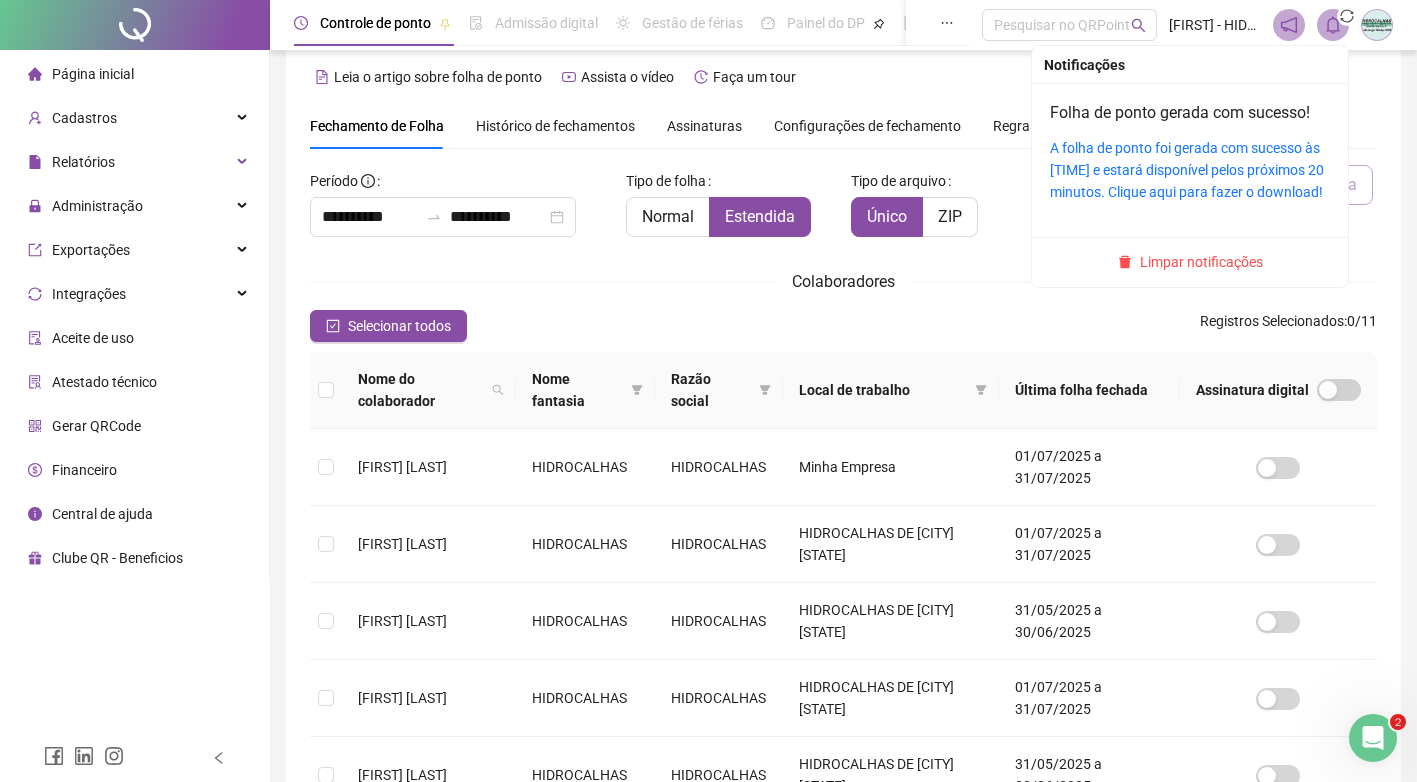 click 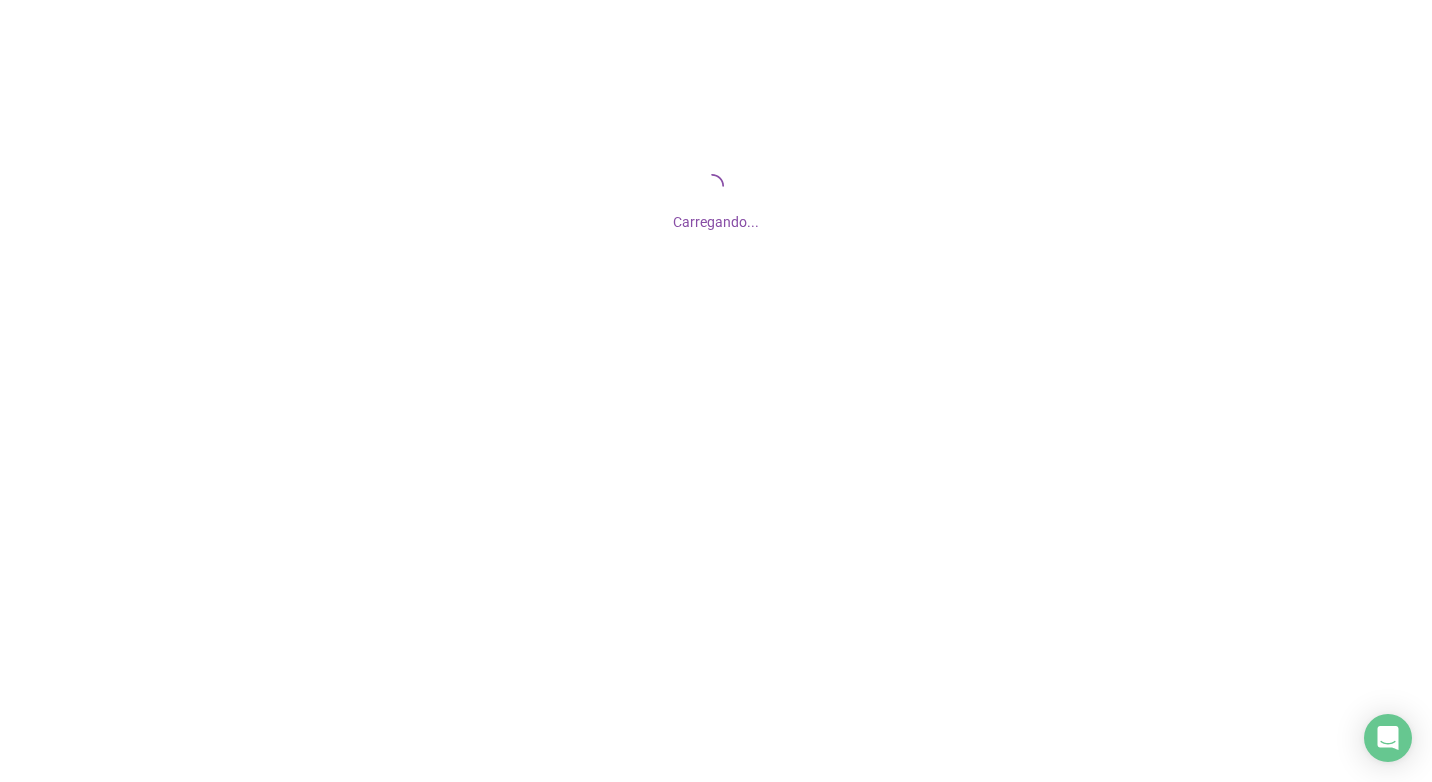 scroll, scrollTop: 0, scrollLeft: 0, axis: both 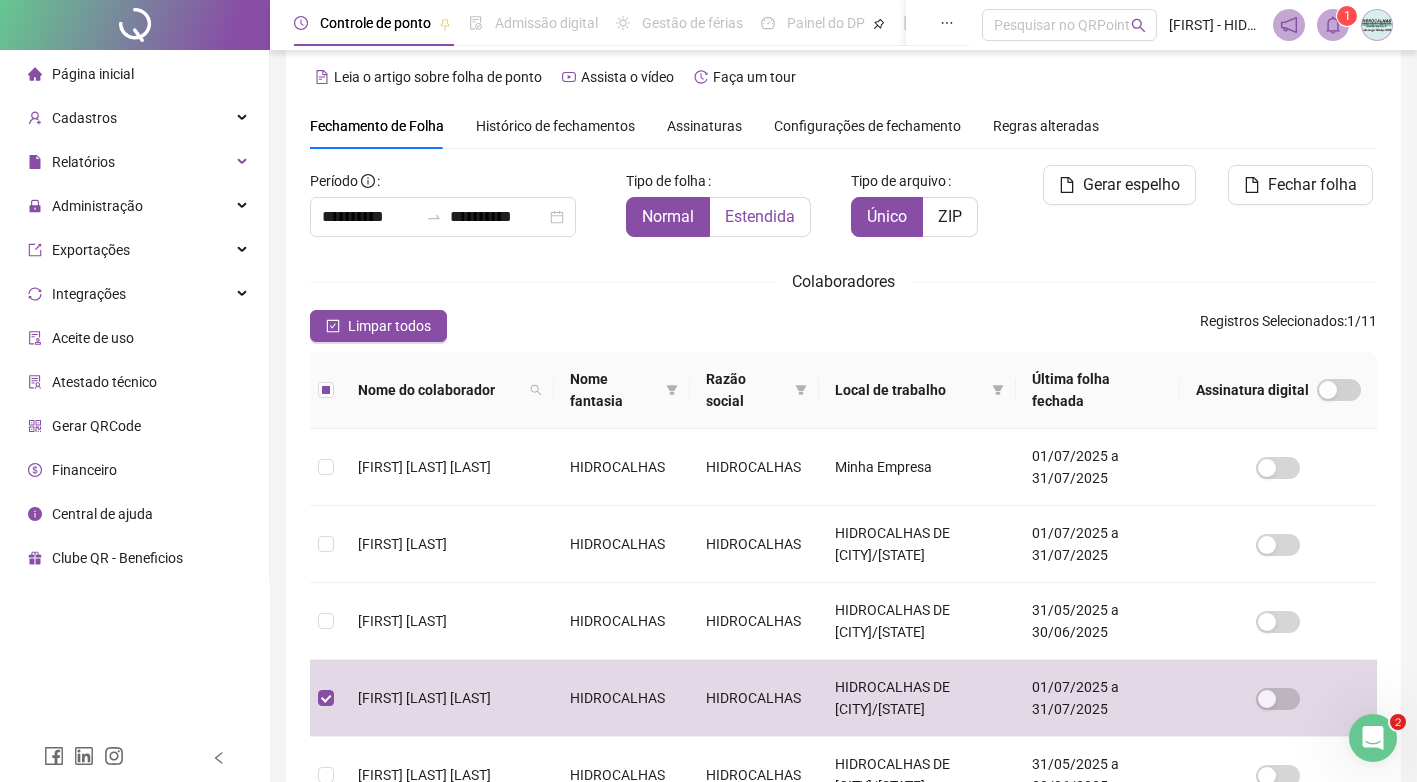click on "Estendida" at bounding box center (760, 216) 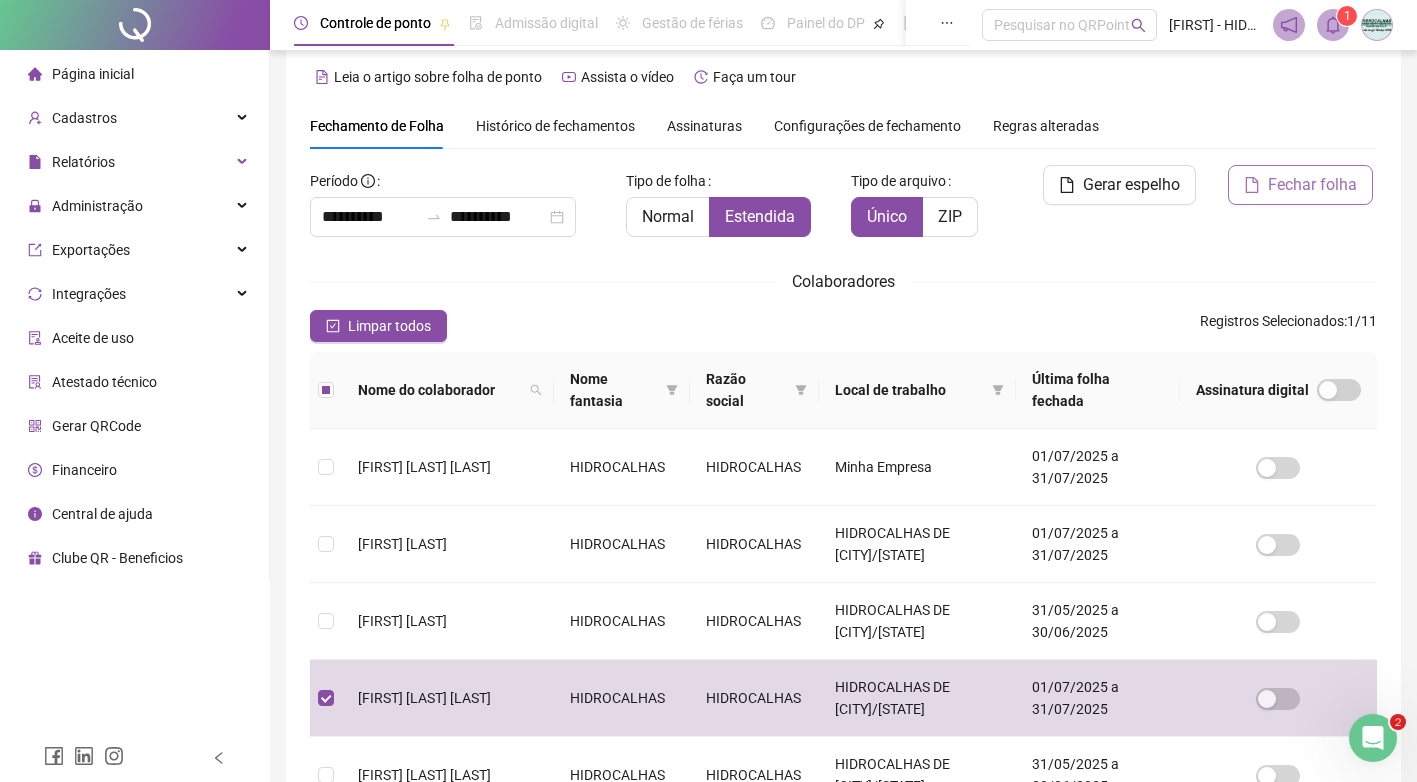 click on "Fechar folha" at bounding box center (1312, 185) 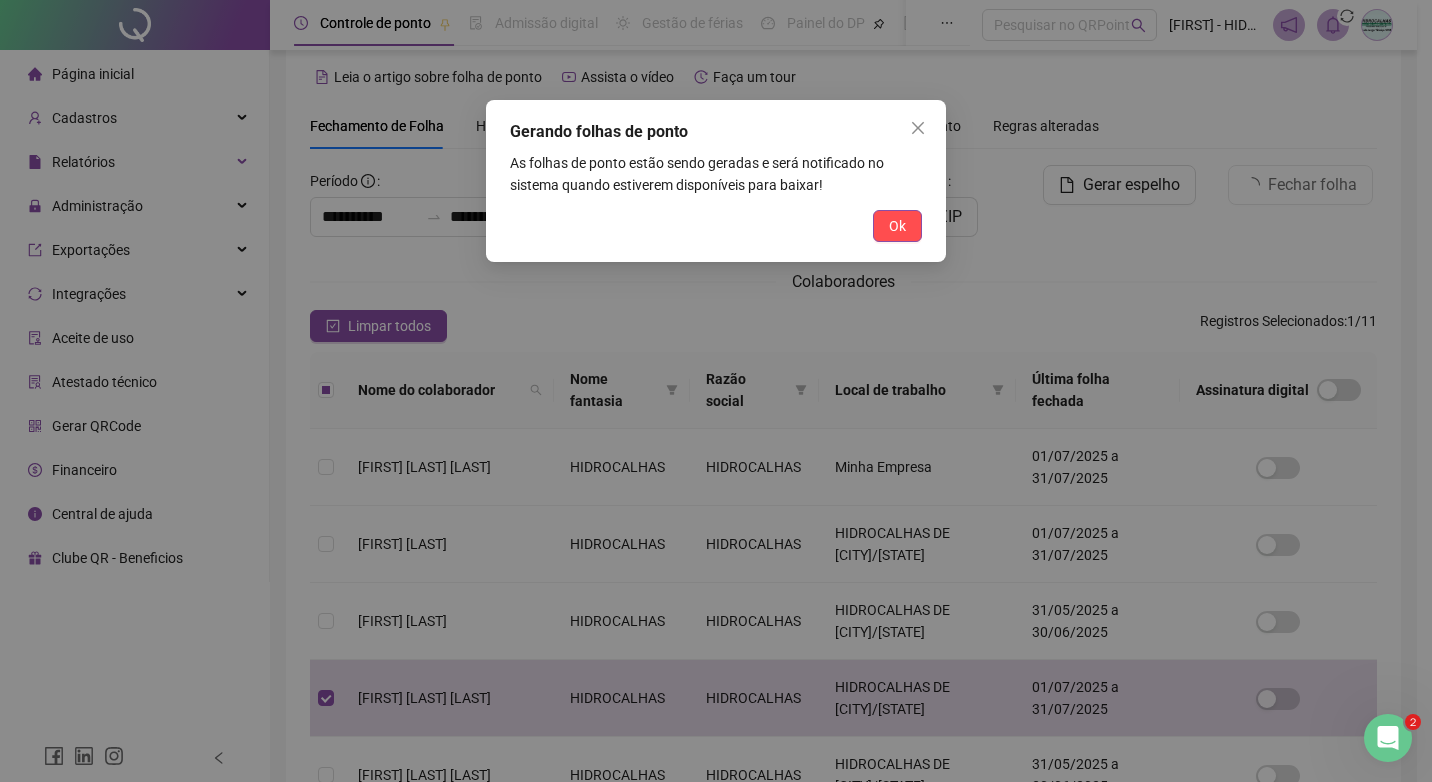 click on "Ok" at bounding box center (716, 226) 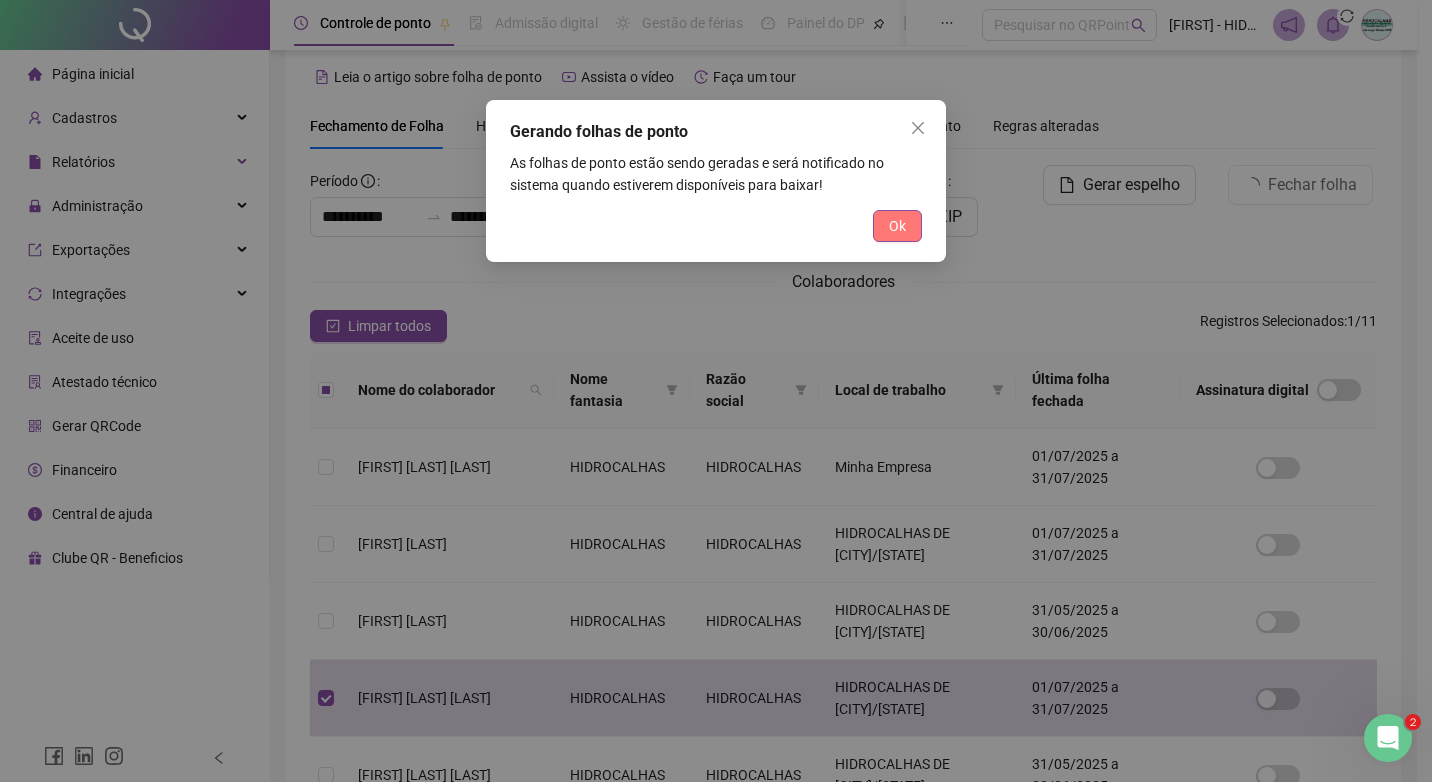 click on "Ok" at bounding box center (897, 226) 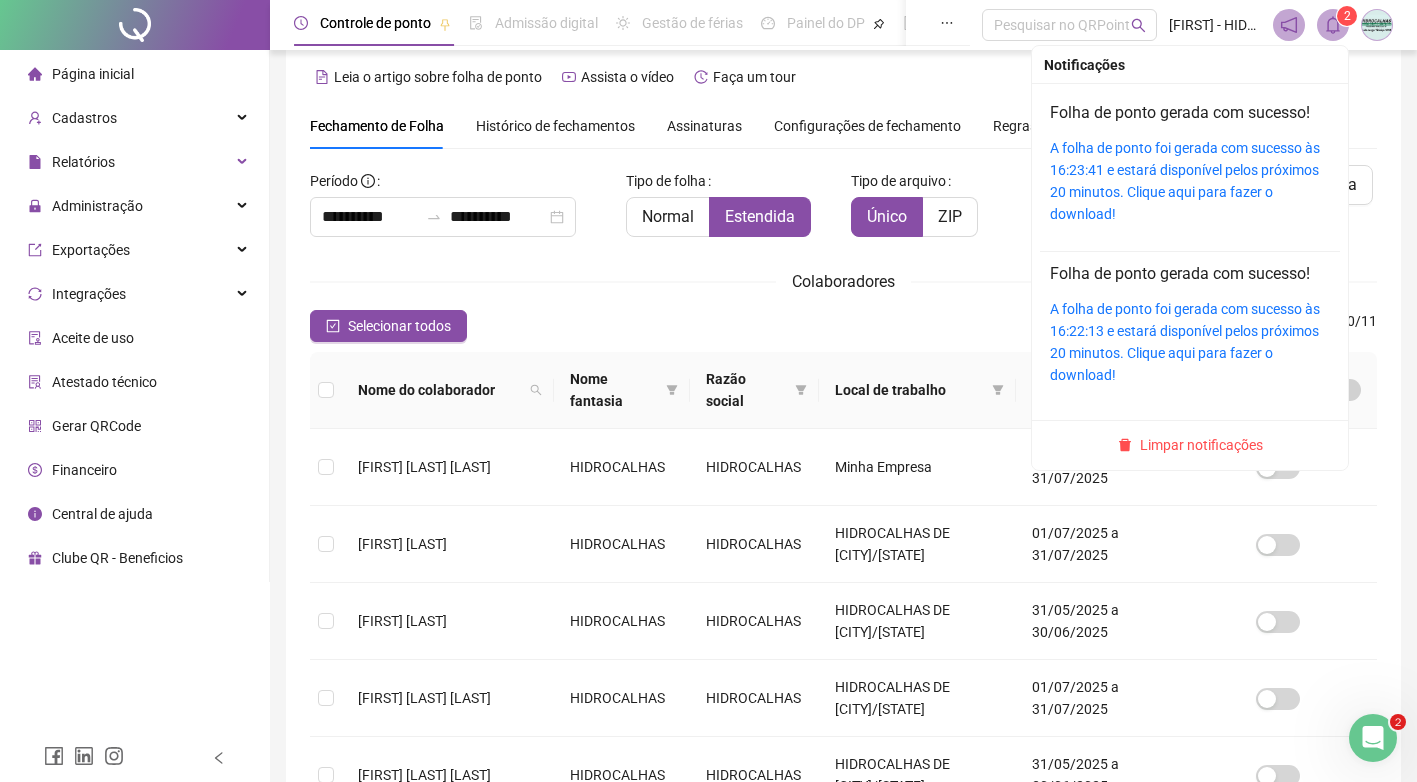 click 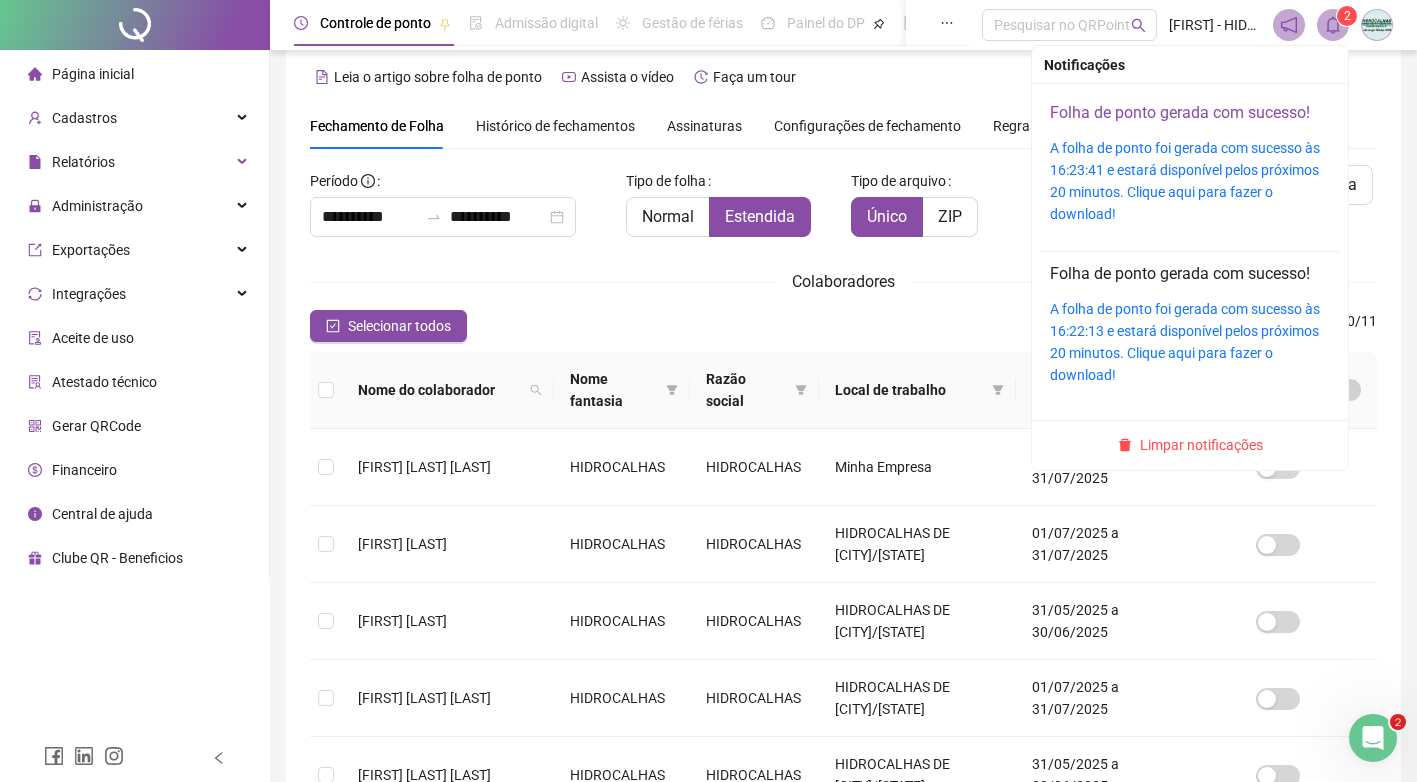 click on "Folha de ponto gerada com sucesso!" at bounding box center (1180, 112) 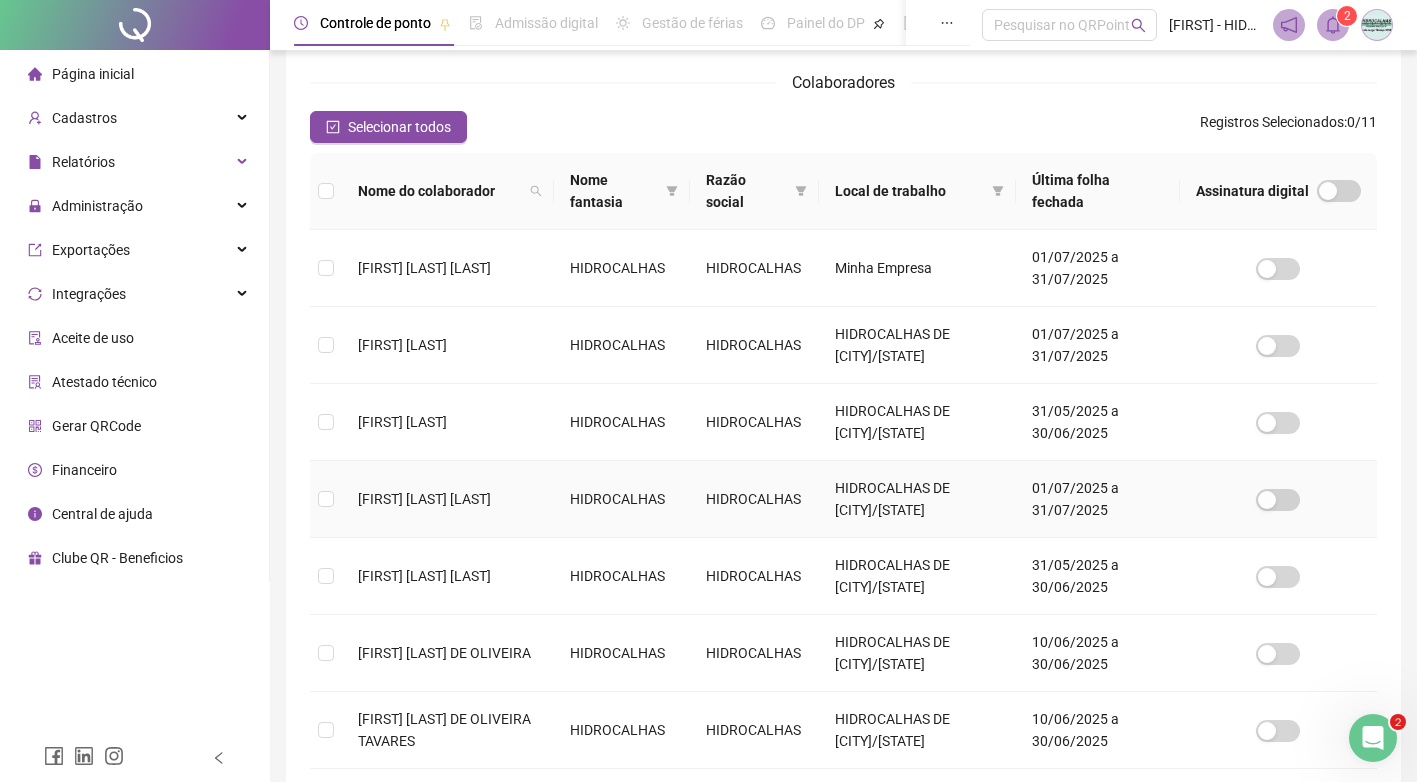 scroll, scrollTop: 219, scrollLeft: 0, axis: vertical 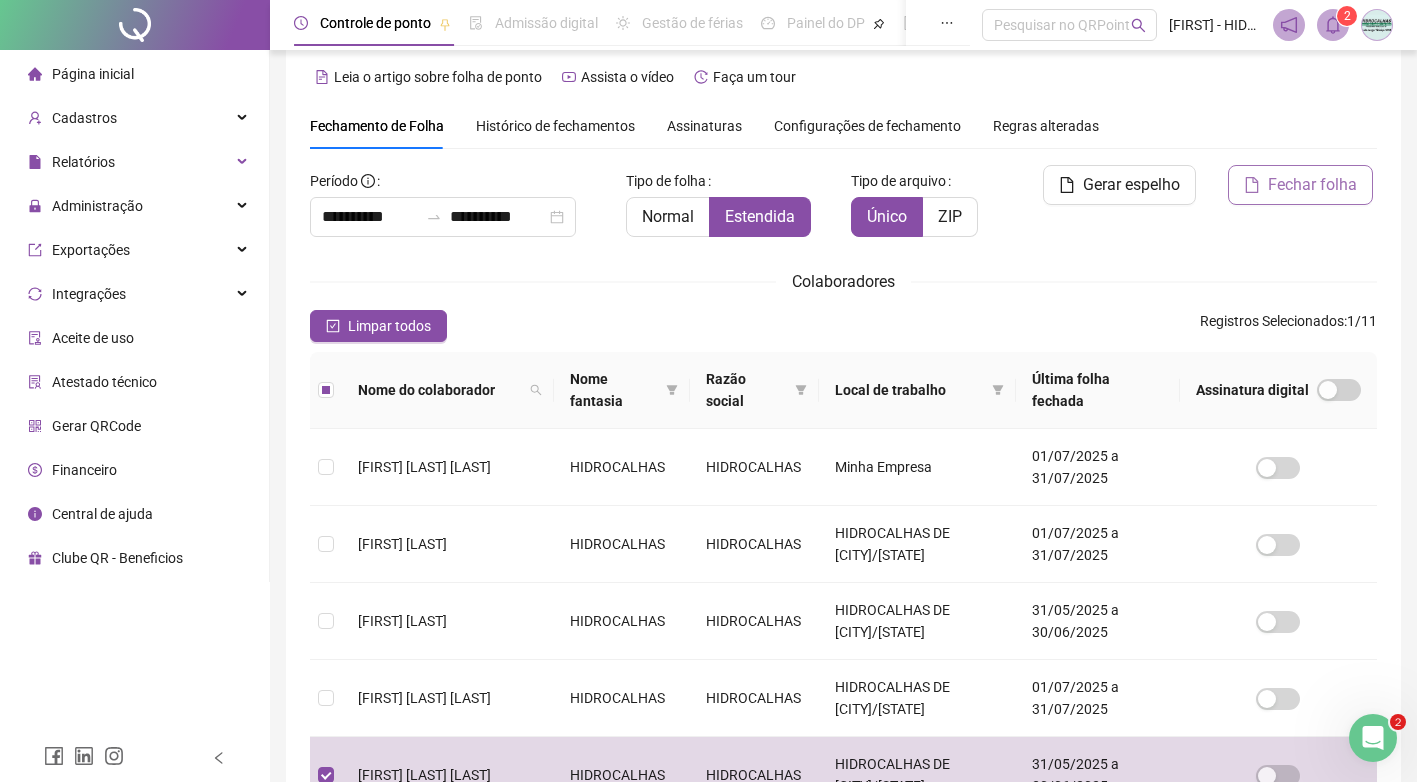 click on "Fechar folha" at bounding box center [1312, 185] 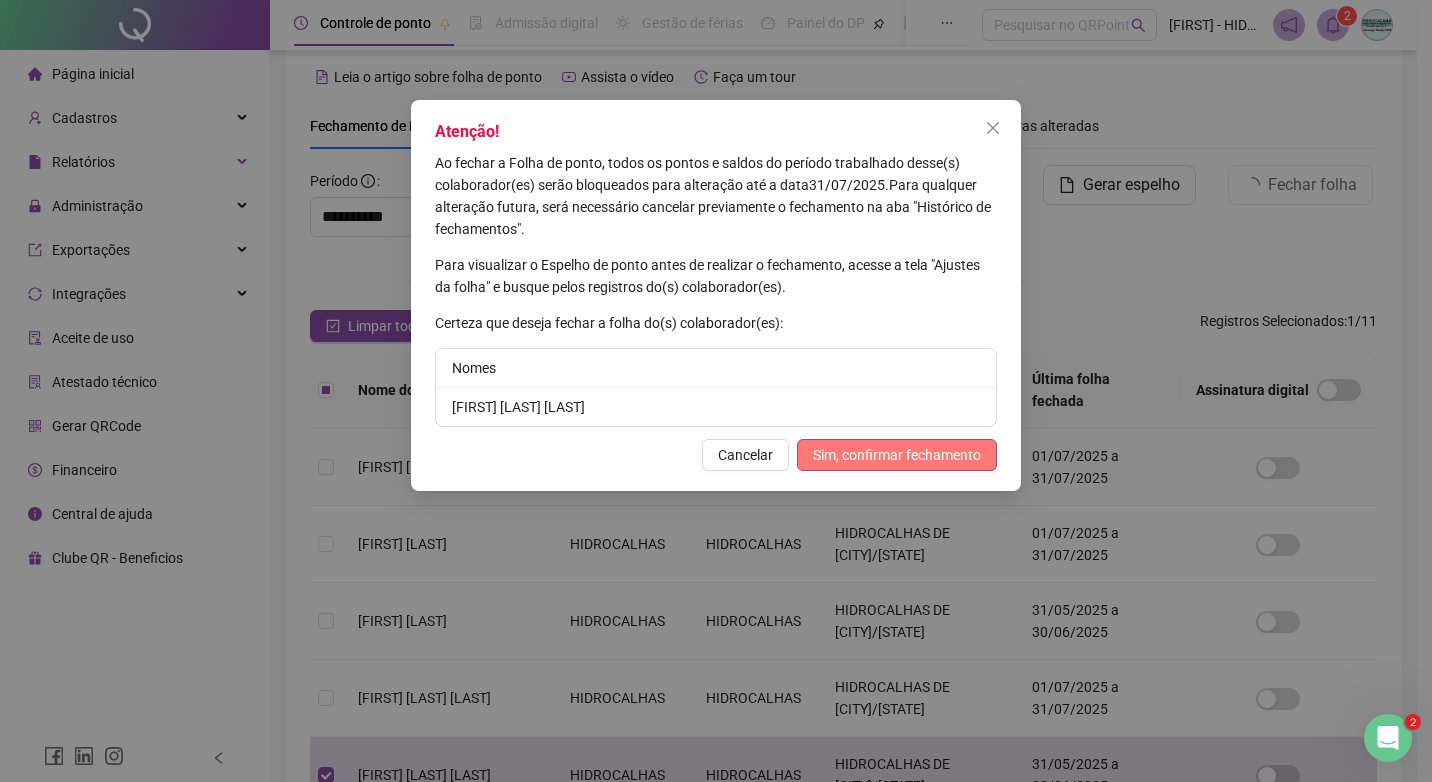 click on "Sim, confirmar fechamento" at bounding box center (897, 455) 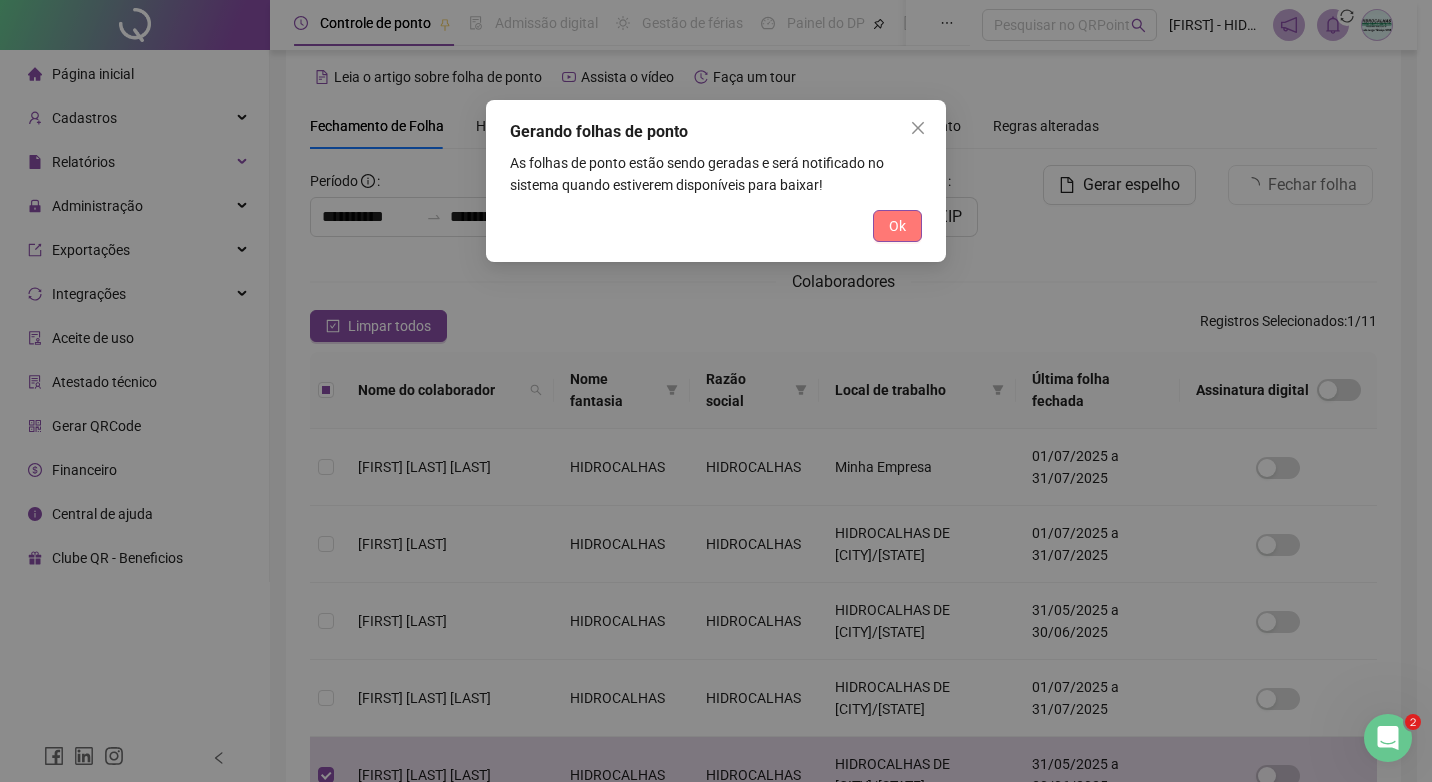 click on "Ok" at bounding box center [897, 226] 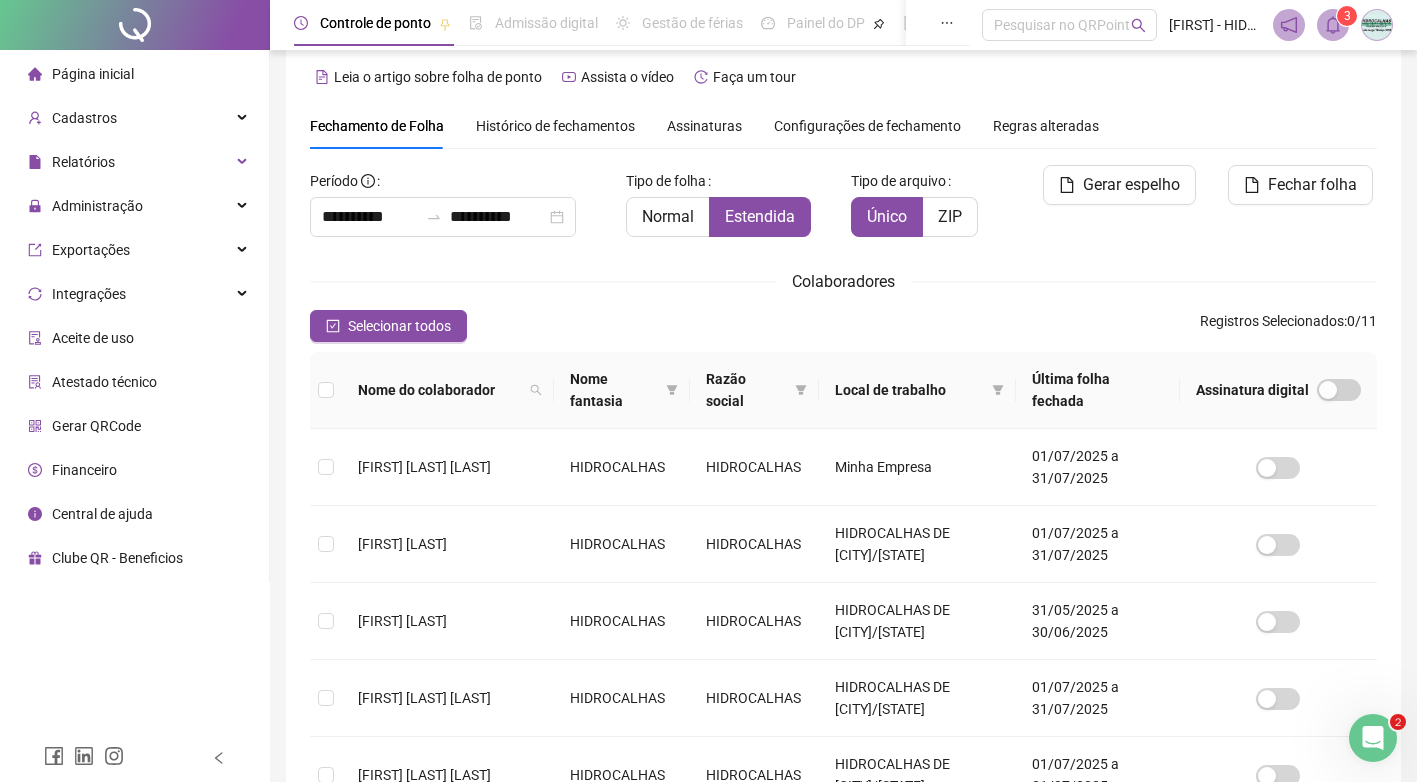 click on "3" at bounding box center (1347, 16) 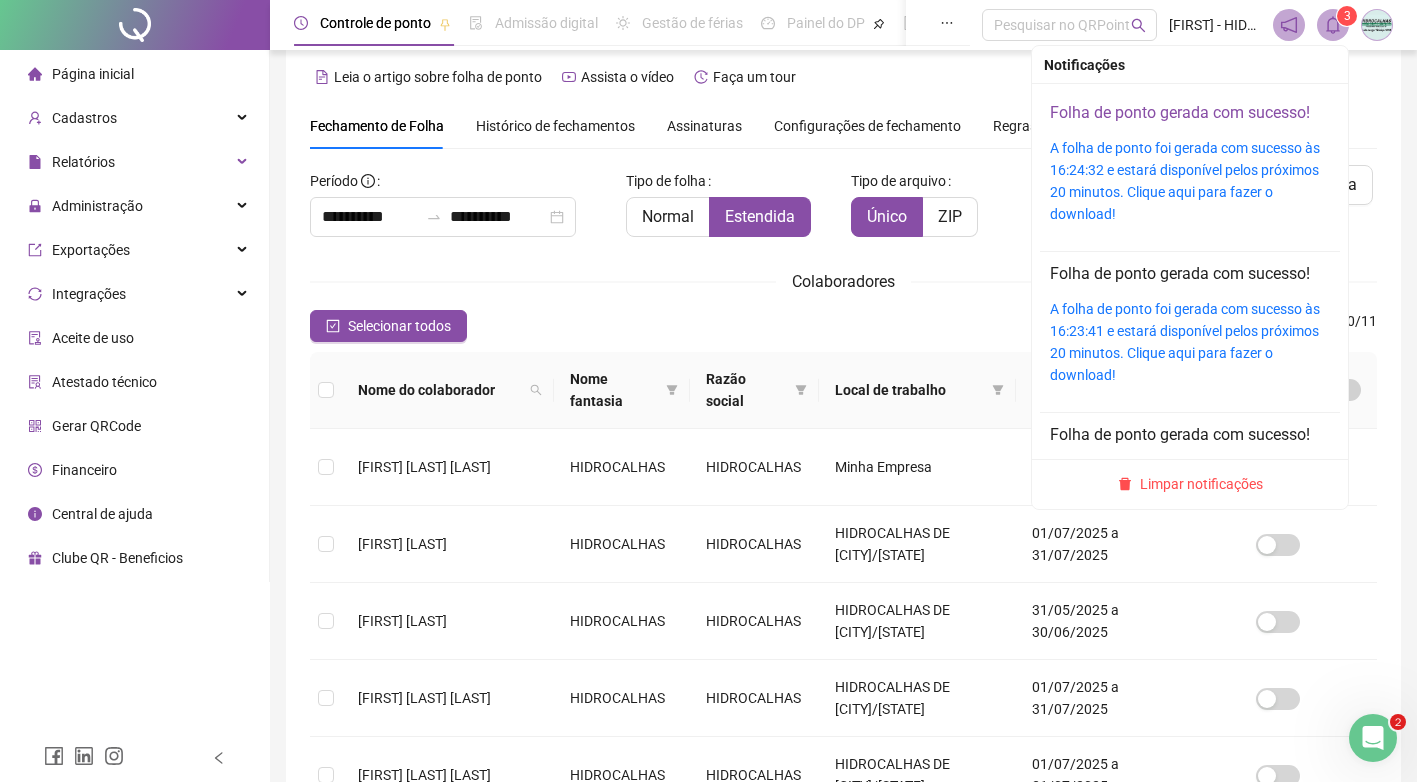 click on "Folha de ponto gerada com sucesso!" at bounding box center [1180, 112] 